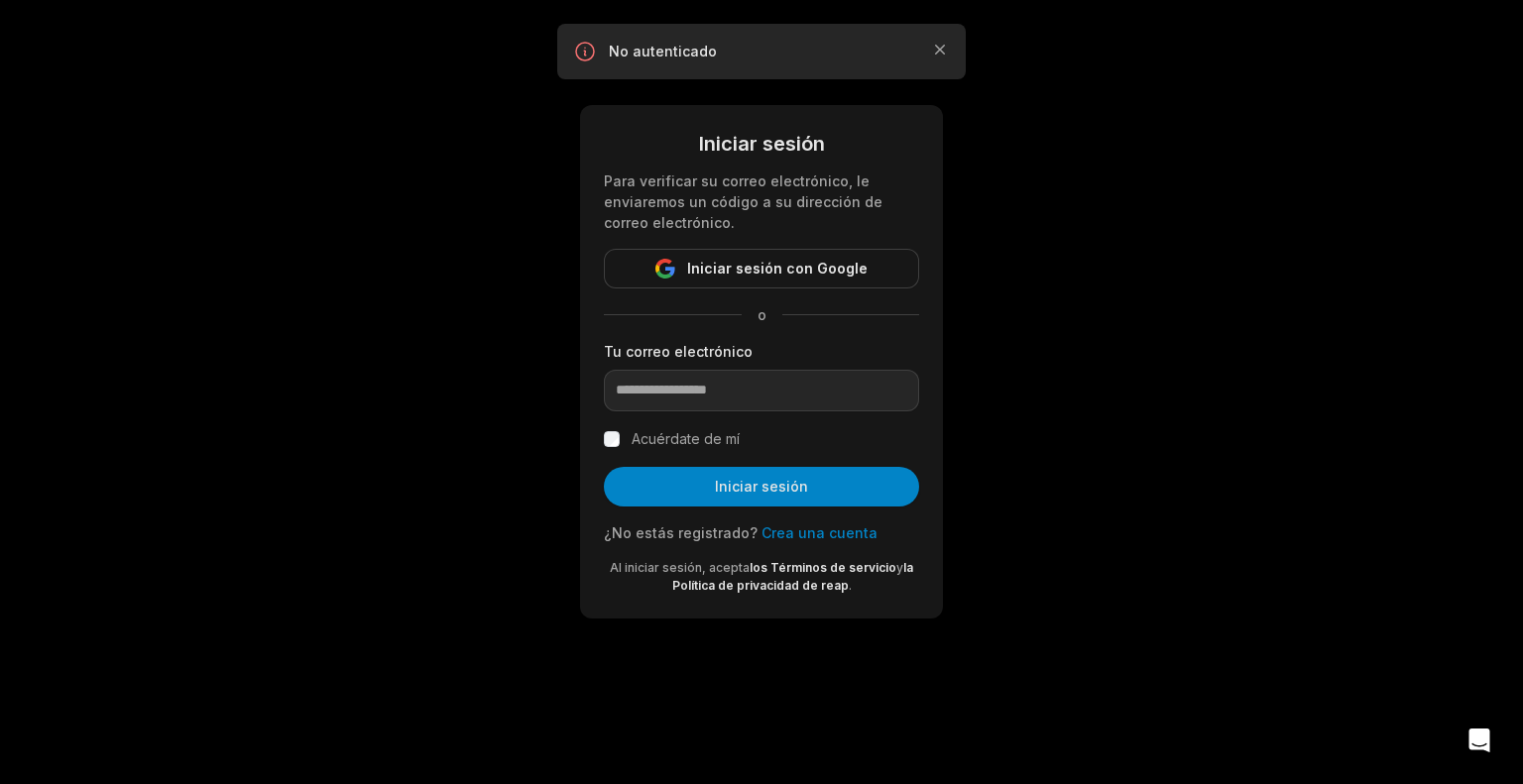 scroll, scrollTop: 0, scrollLeft: 0, axis: both 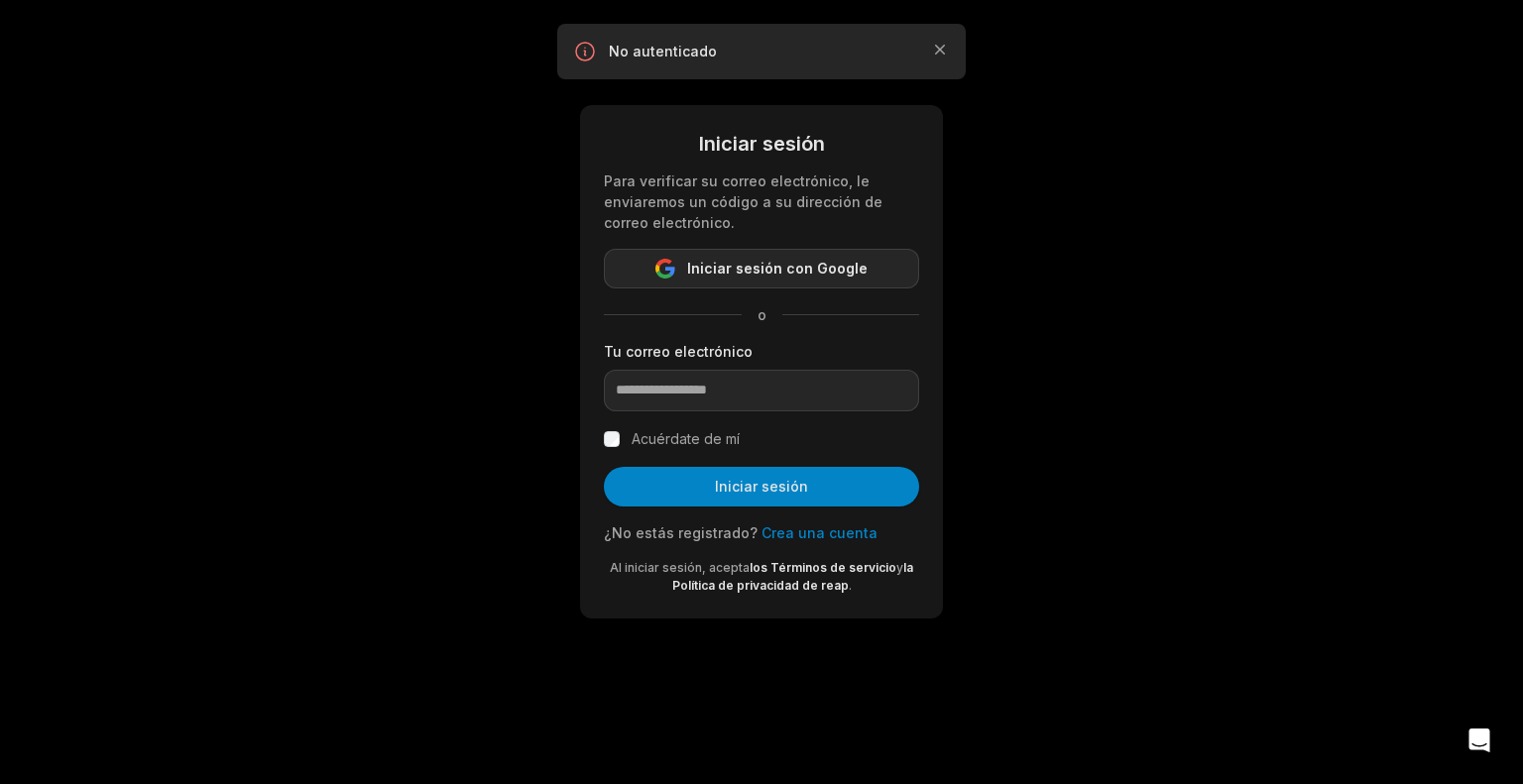 click on "Iniciar sesión con Google" at bounding box center [777, 269] 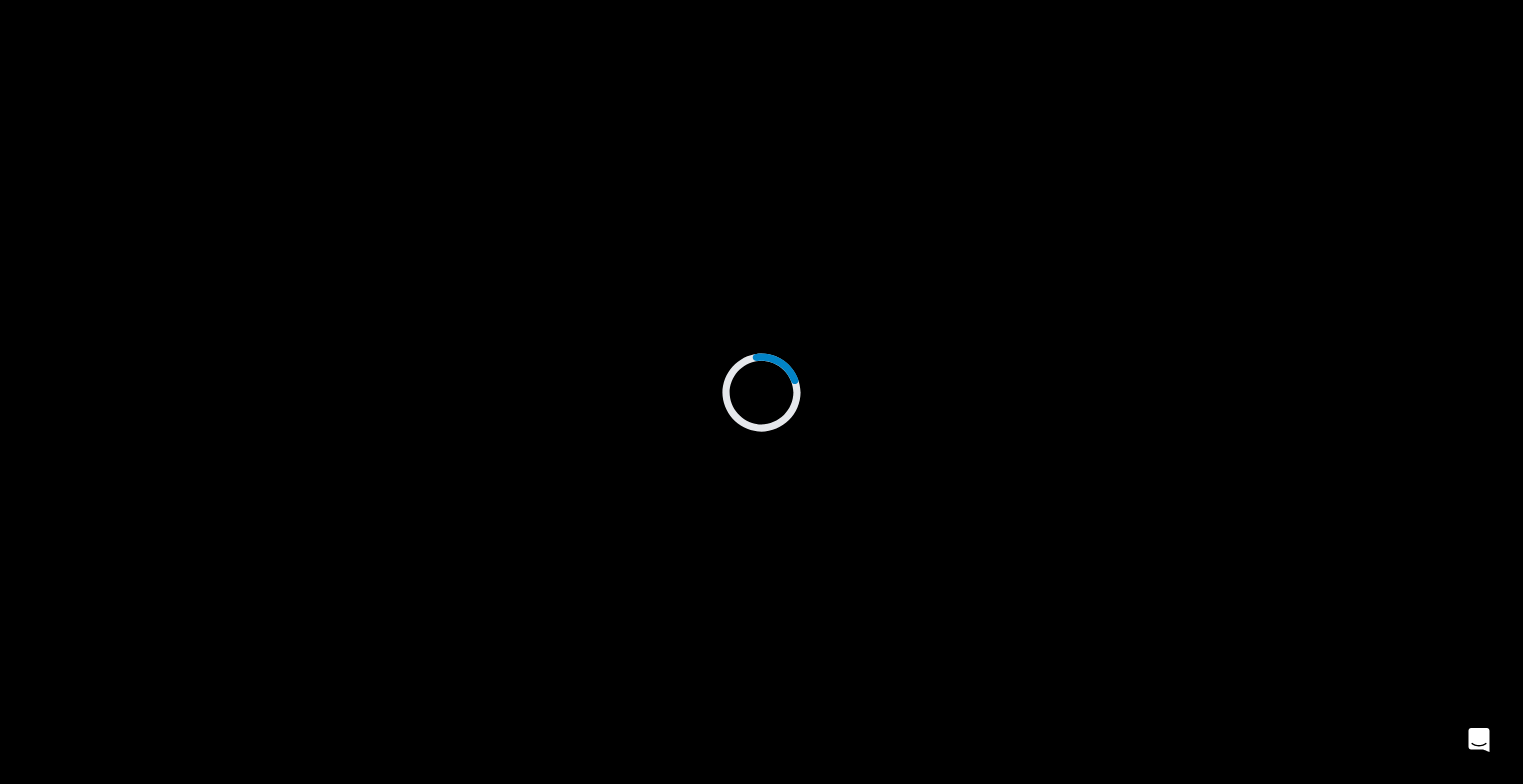scroll, scrollTop: 0, scrollLeft: 0, axis: both 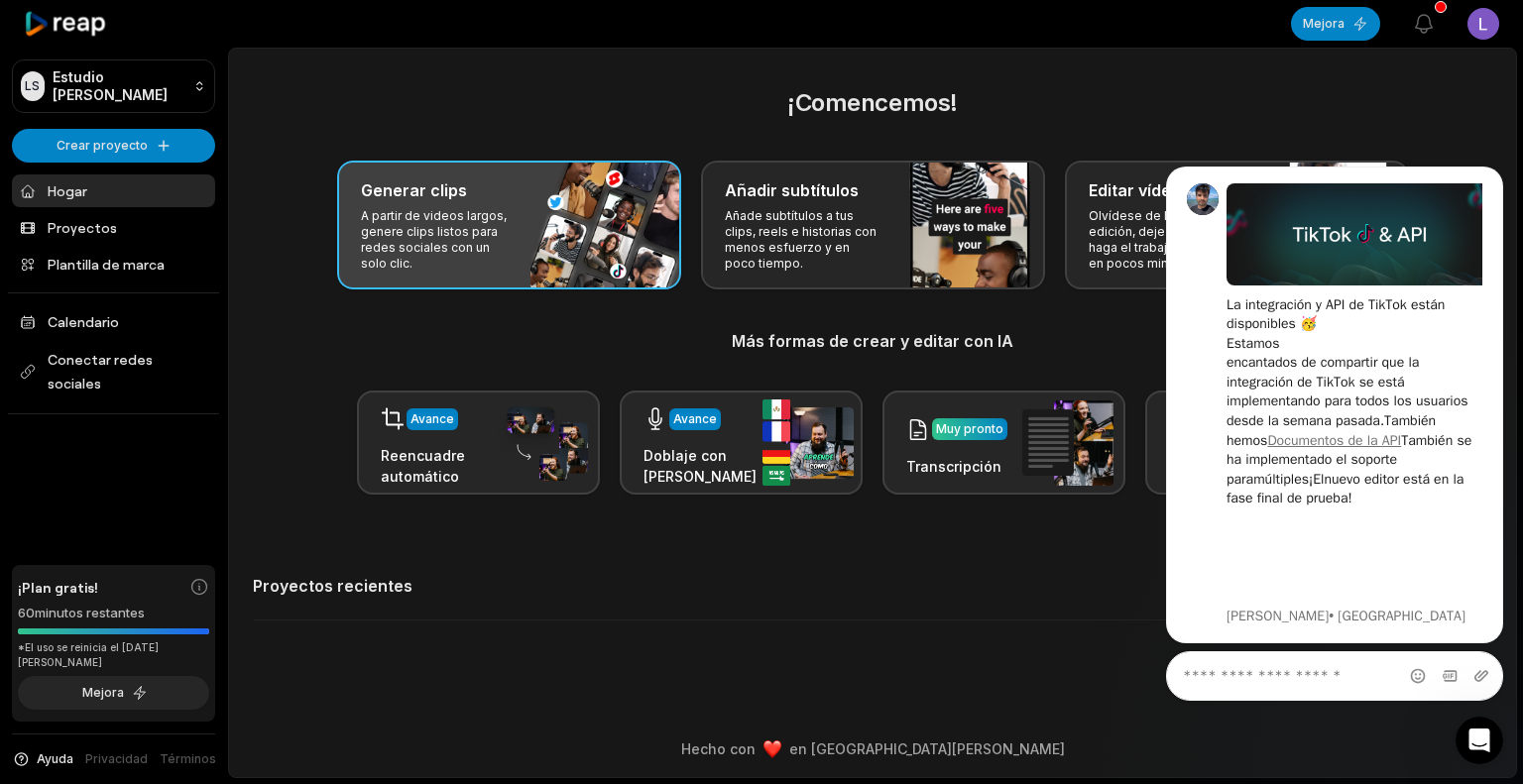 click on "A partir de videos largos, genere clips listos para redes sociales con un solo clic." at bounding box center (437, 240) 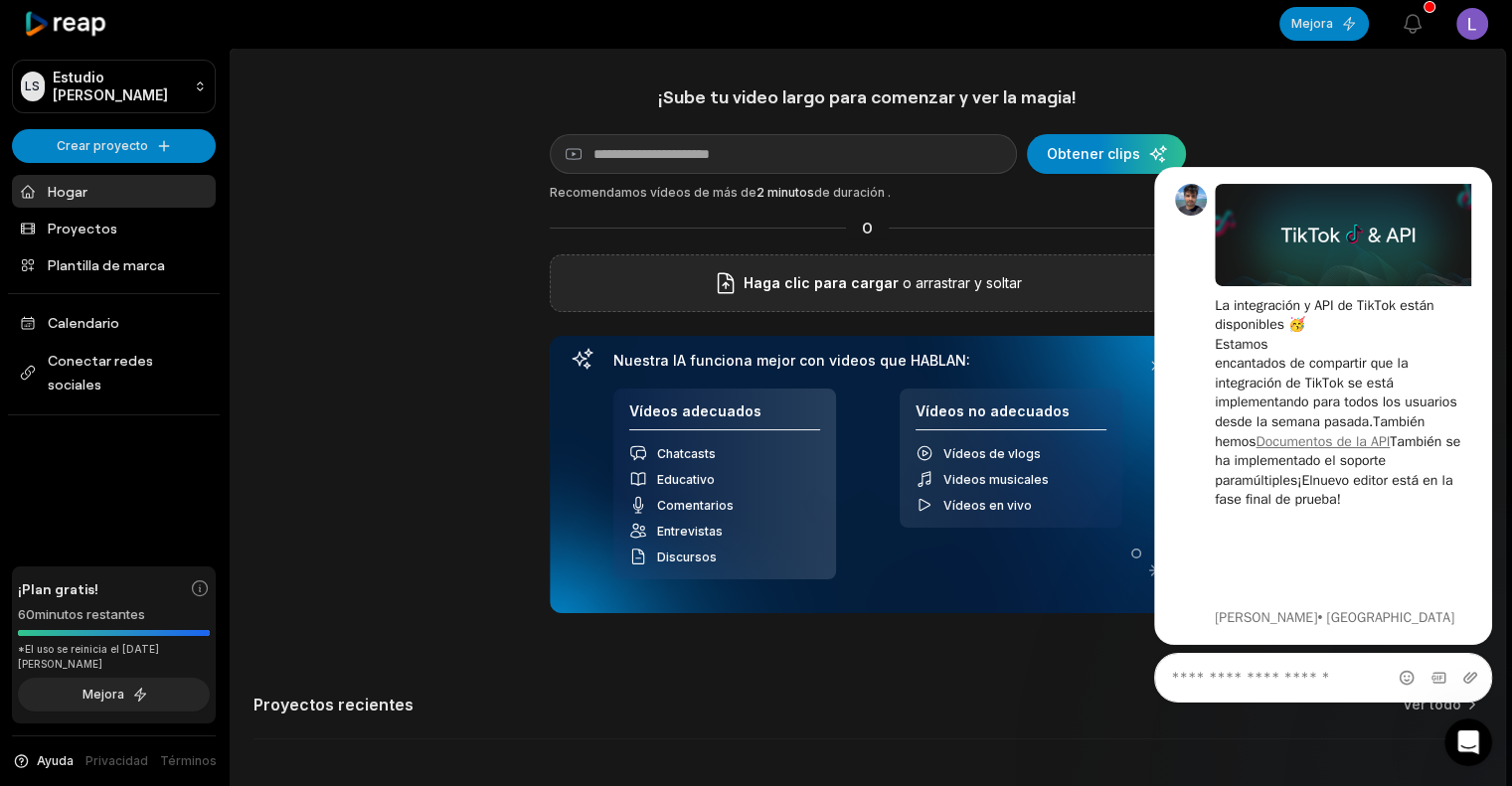 click on "Haga clic para cargar" at bounding box center [821, 282] 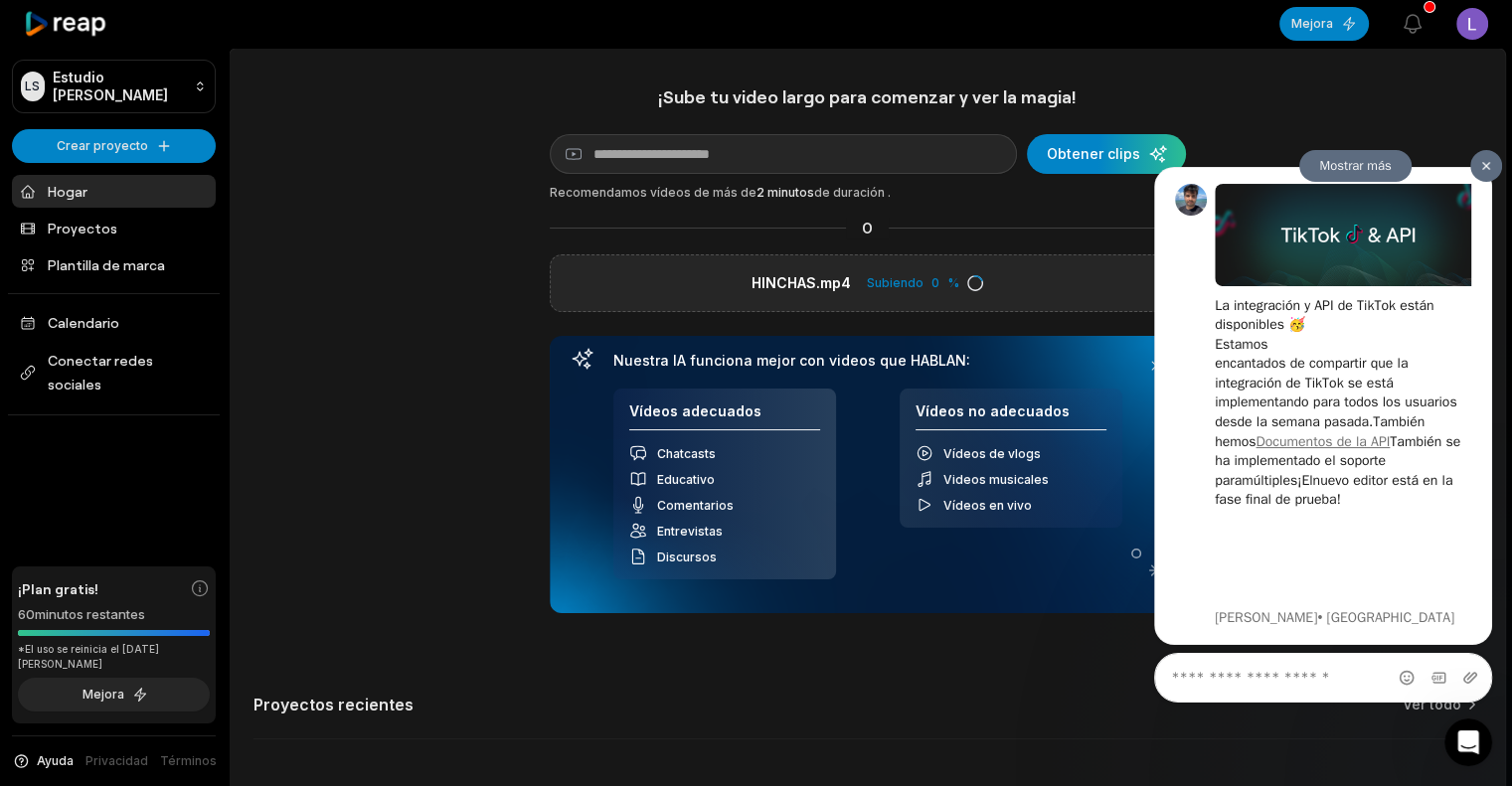 click at bounding box center [1486, 165] 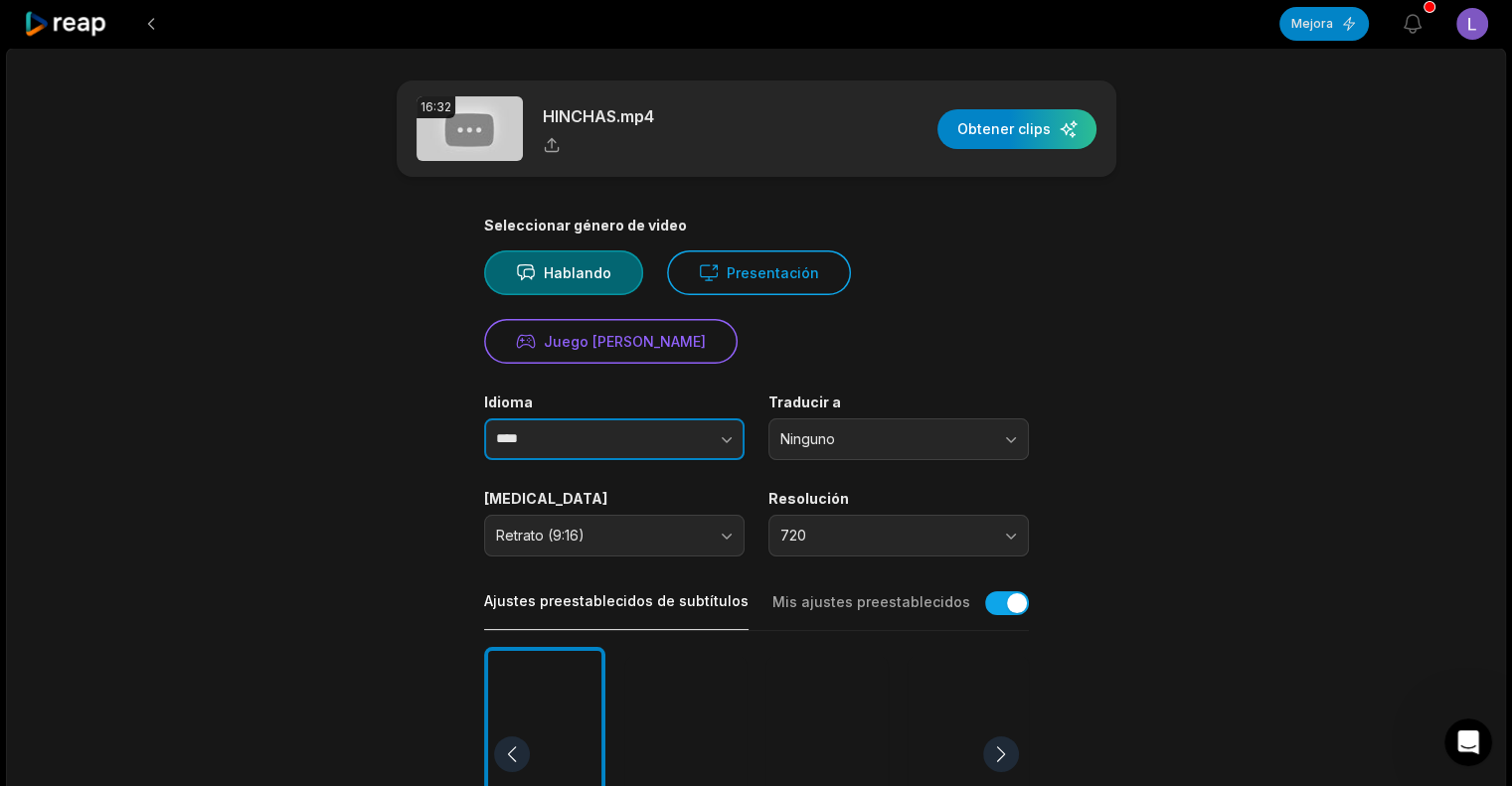 click 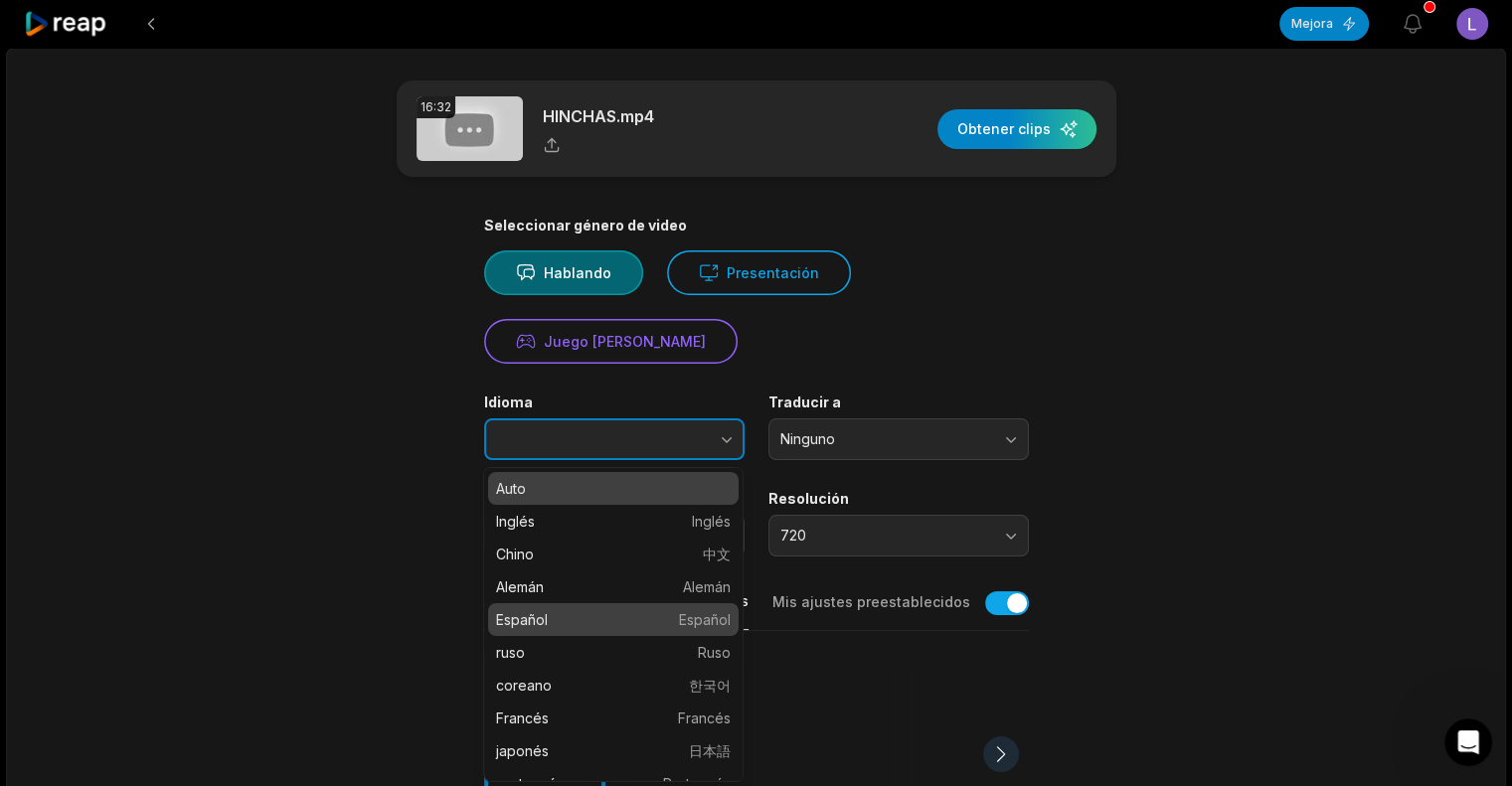 type on "*******" 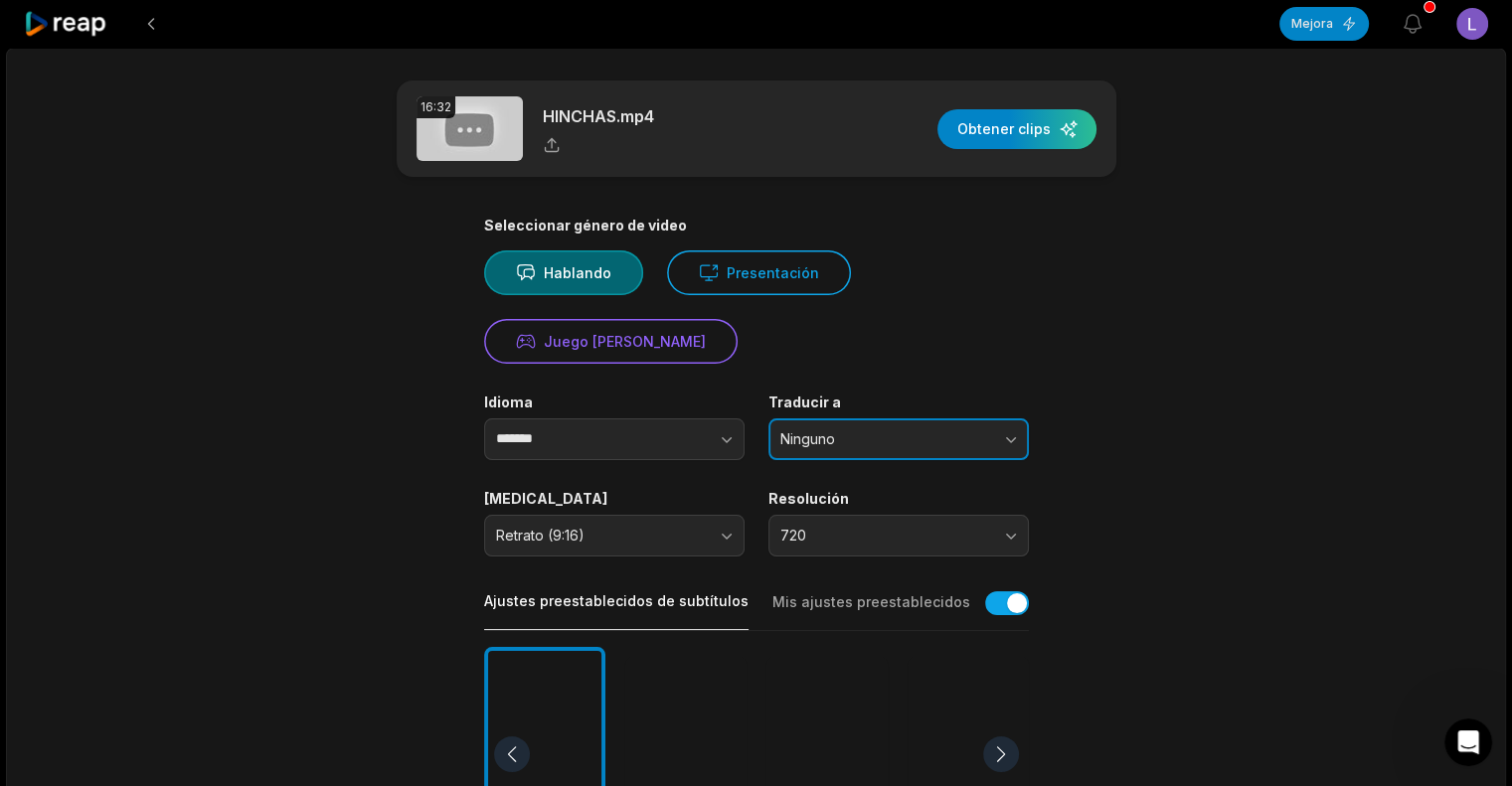 click on "Ninguno" at bounding box center (899, 439) 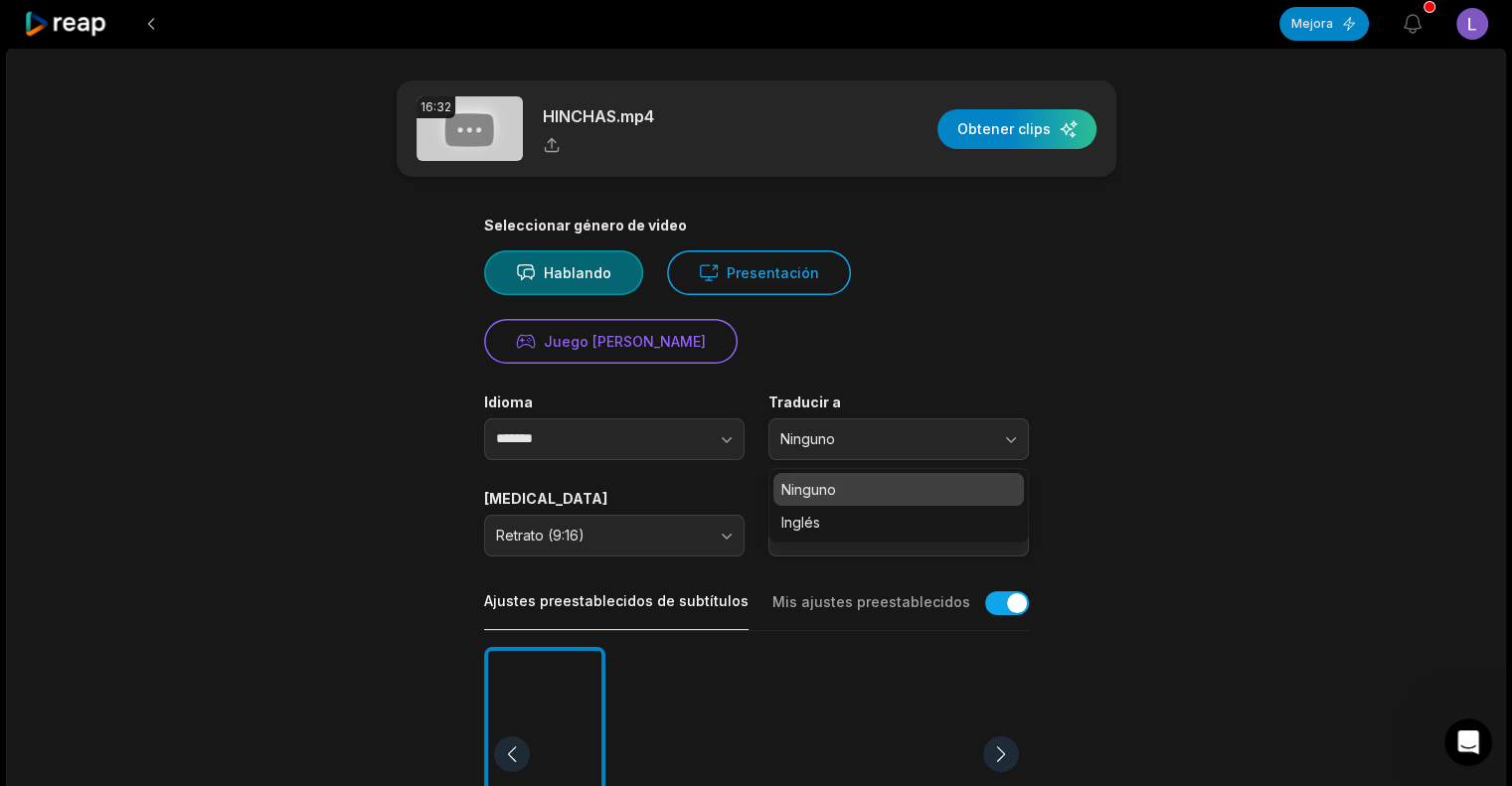 click on "16:32 HINCHAS.mp4 Obtener clips Seleccionar género de video Hablando Presentación Juego [PERSON_NAME] Idioma ******* Traducir a Ninguno Ninguno Inglés [MEDICAL_DATA] Retrato (9:16) Resolución 720 Ajustes preestablecidos de subtítulos Mis ajustes preestablecidos Buceador profundo Estallido Bestia YC Cita para jugar Mascota zen Más ajustes preestablecidos Plazo de procesamiento 00:00 16:32 Longitud de clip automática <30 años 30-60 años Años 60-90 90 s-3 min Temas de clip (opcional) Añade temas específicos que quieres que la IA recorte del vídeo." at bounding box center [756, 729] 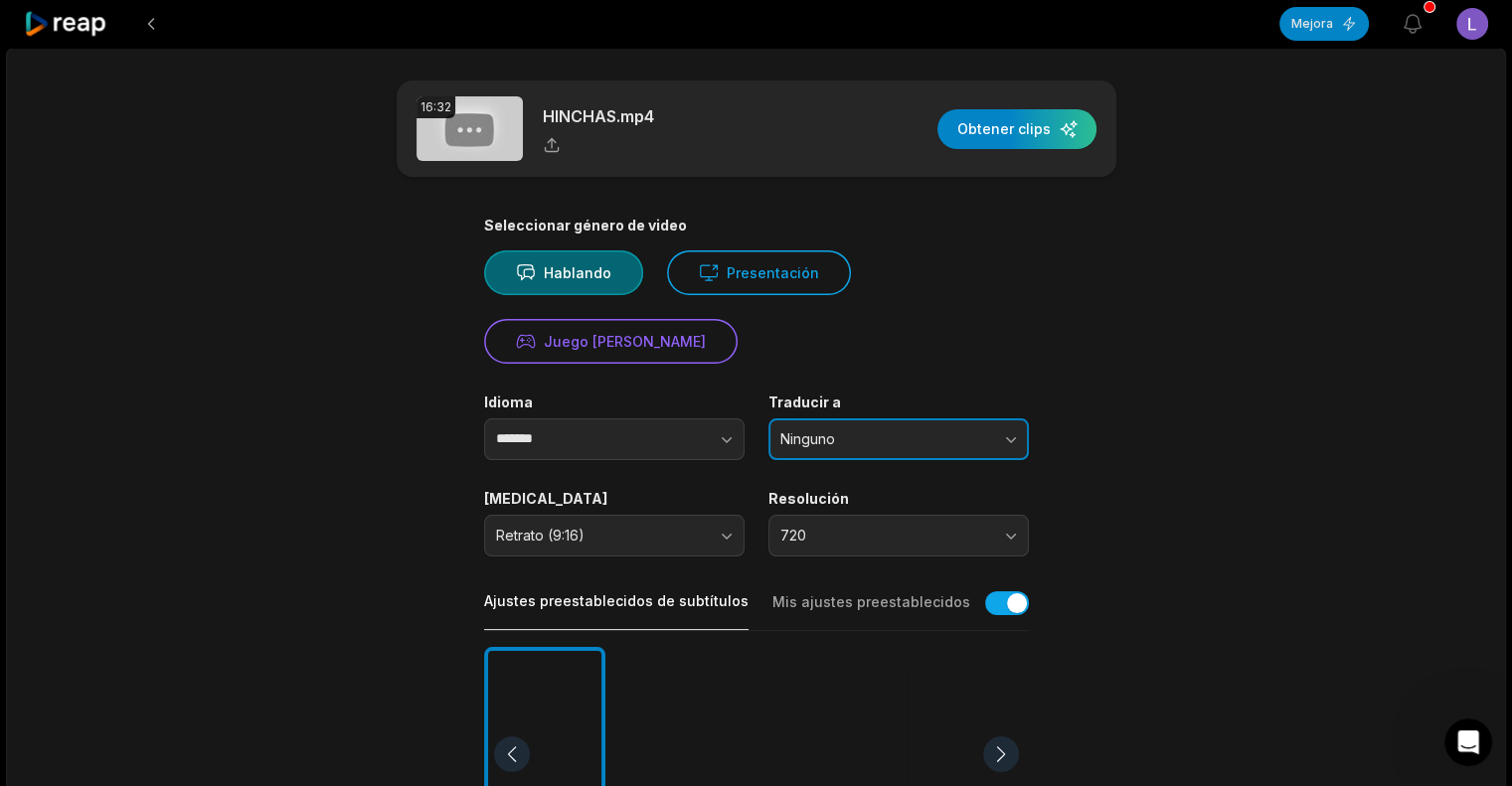 click on "Ninguno" at bounding box center (885, 439) 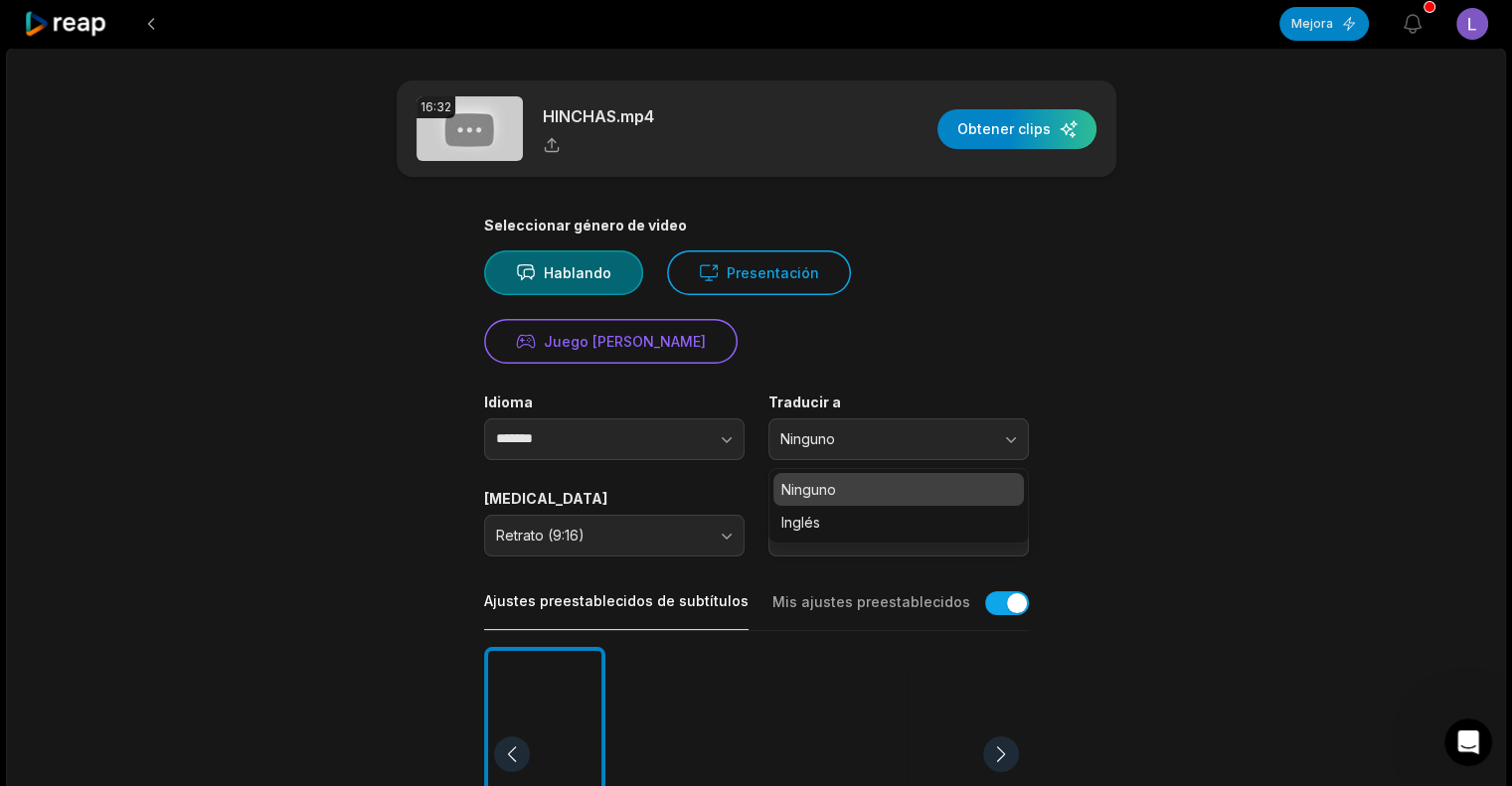 click on "16:32 HINCHAS.mp4 Obtener clips Seleccionar género de video Hablando Presentación Juego [PERSON_NAME] Idioma ******* Traducir a Ninguno Ninguno Inglés [MEDICAL_DATA] Retrato (9:16) Resolución 720 Ajustes preestablecidos de subtítulos Mis ajustes preestablecidos Buceador profundo Estallido Bestia YC Cita para jugar Mascota zen Más ajustes preestablecidos Plazo de procesamiento 00:00 16:32 Longitud de clip automática <30 años 30-60 años Años 60-90 90 s-3 min Temas de clip (opcional) Añade temas específicos que quieres que la IA recorte del vídeo." at bounding box center (756, 729) 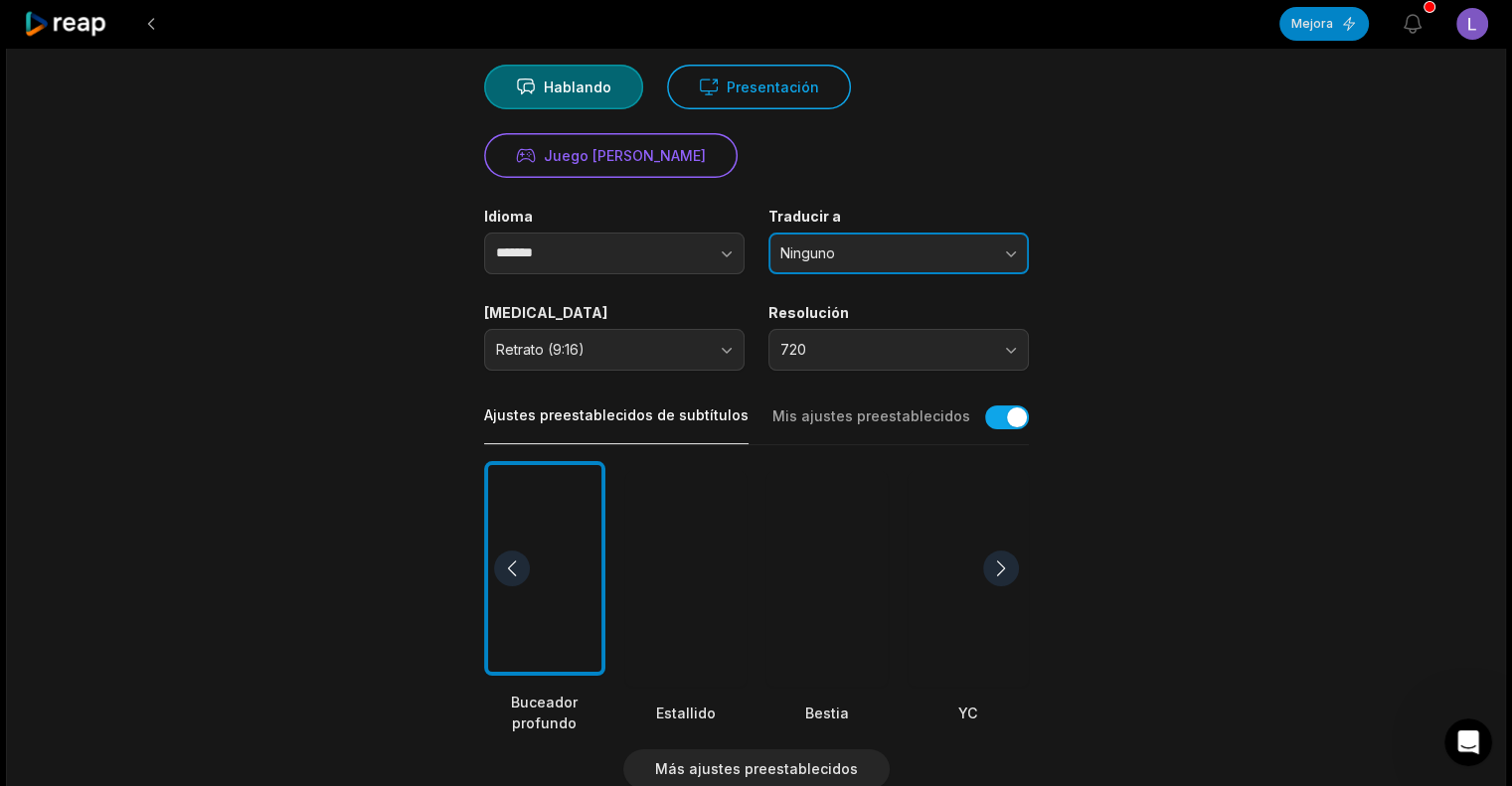 scroll, scrollTop: 199, scrollLeft: 0, axis: vertical 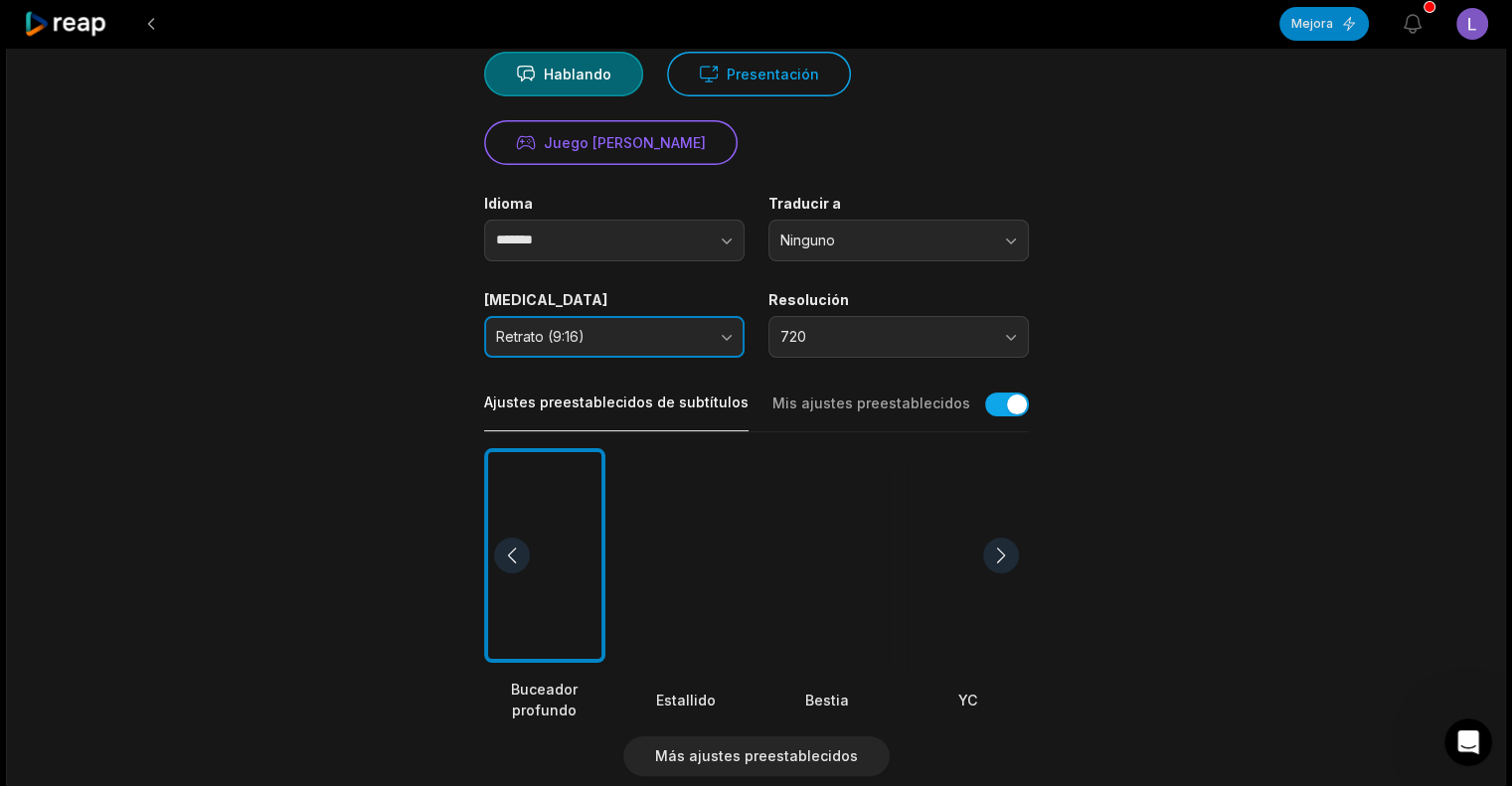 click on "Retrato (9:16)" at bounding box center [614, 337] 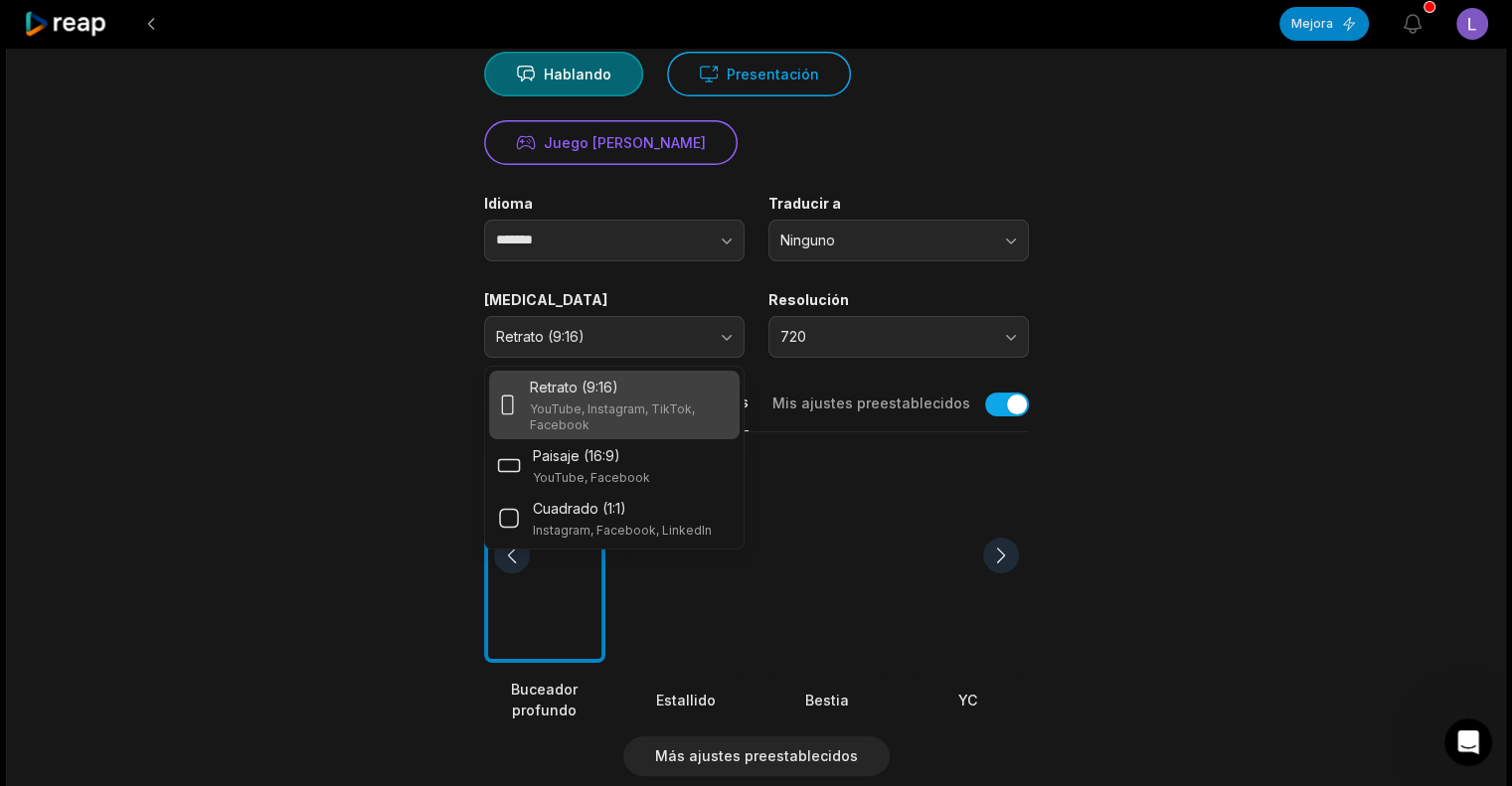 click on "YouTube, Instagram, TikTok, Facebook" at bounding box center (612, 416) 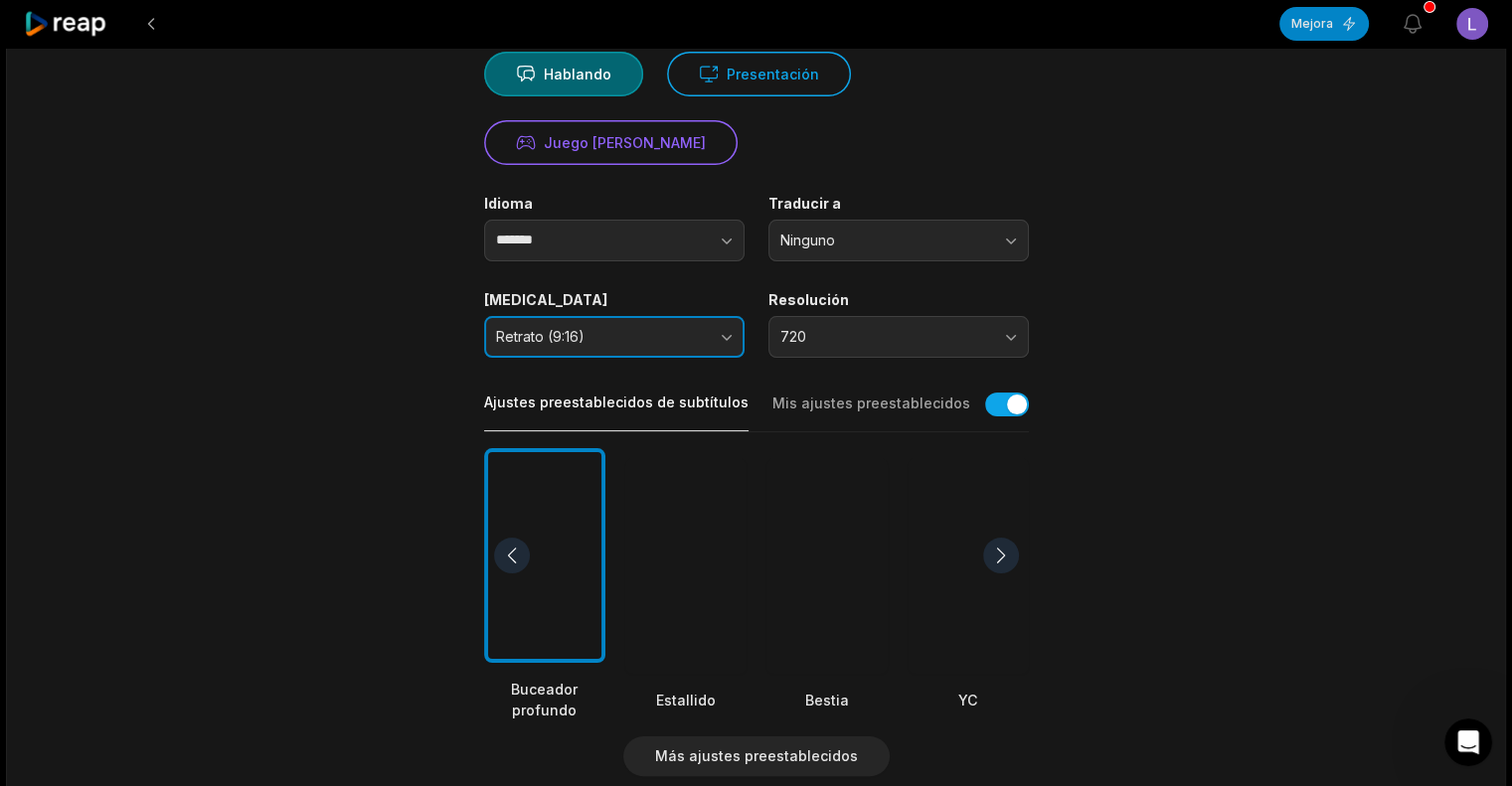 click on "Retrato (9:16)" at bounding box center [614, 337] 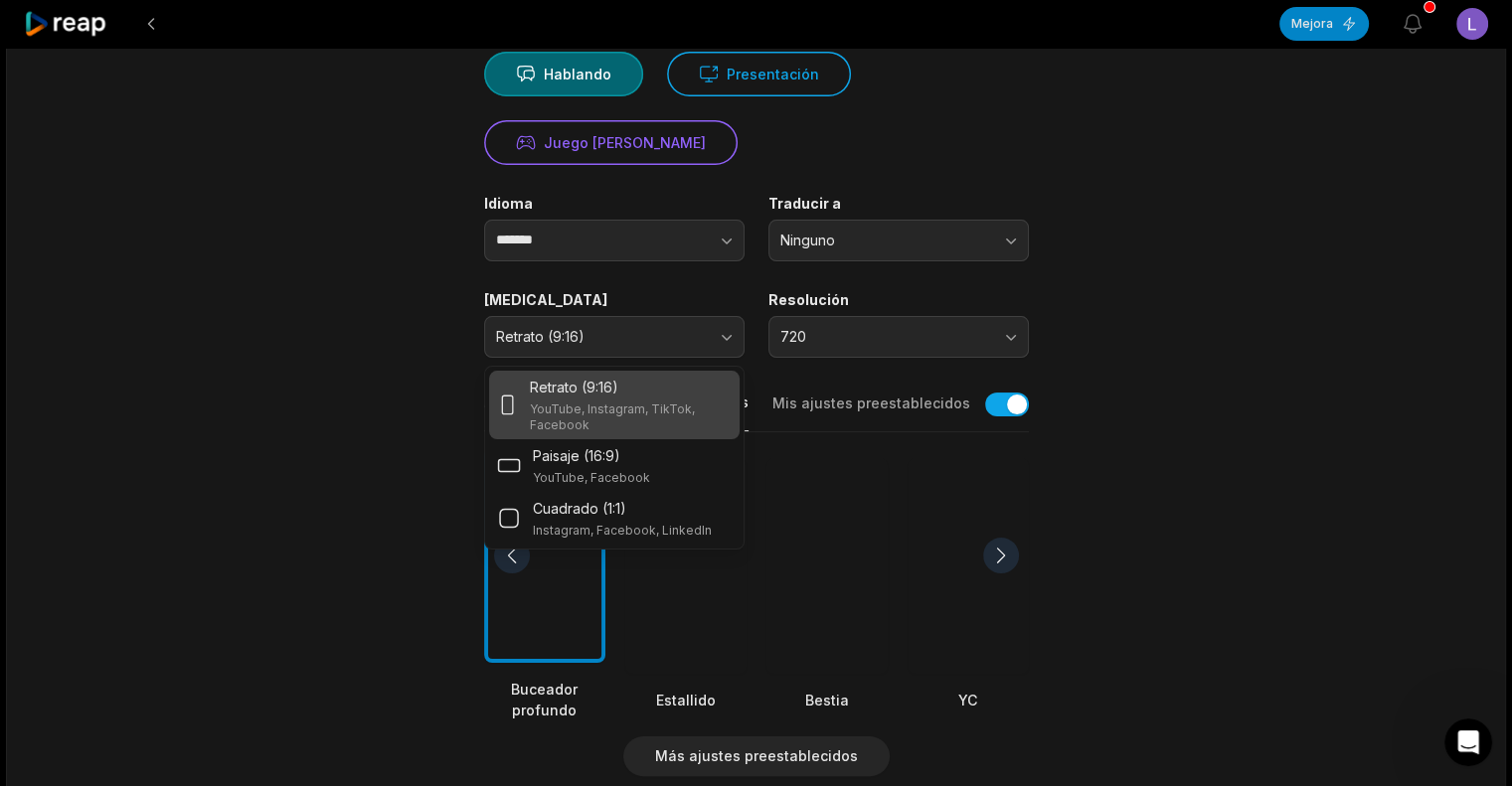 click on "Retrato (9:16)" at bounding box center (630, 387) 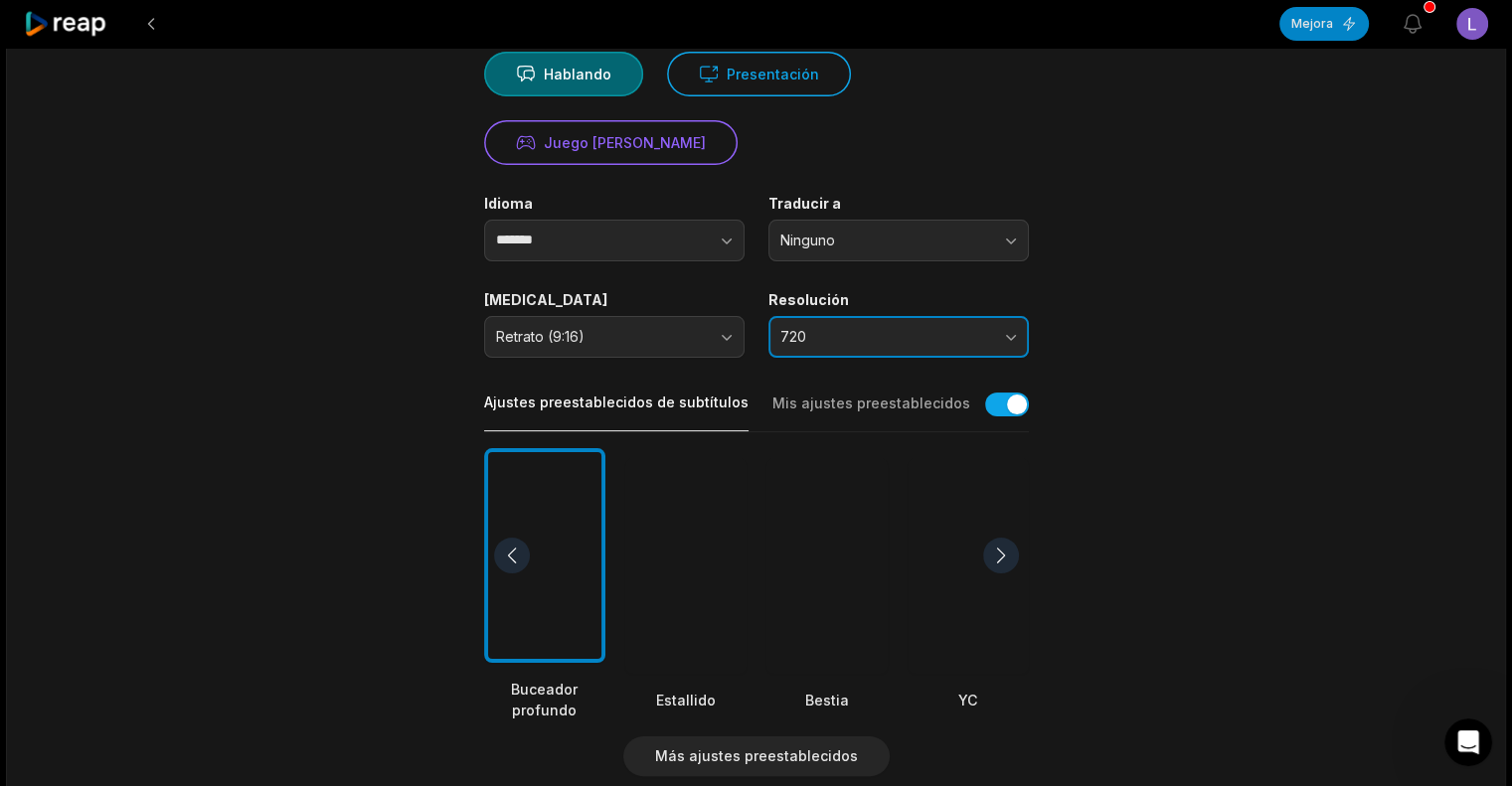 click on "720" at bounding box center [899, 337] 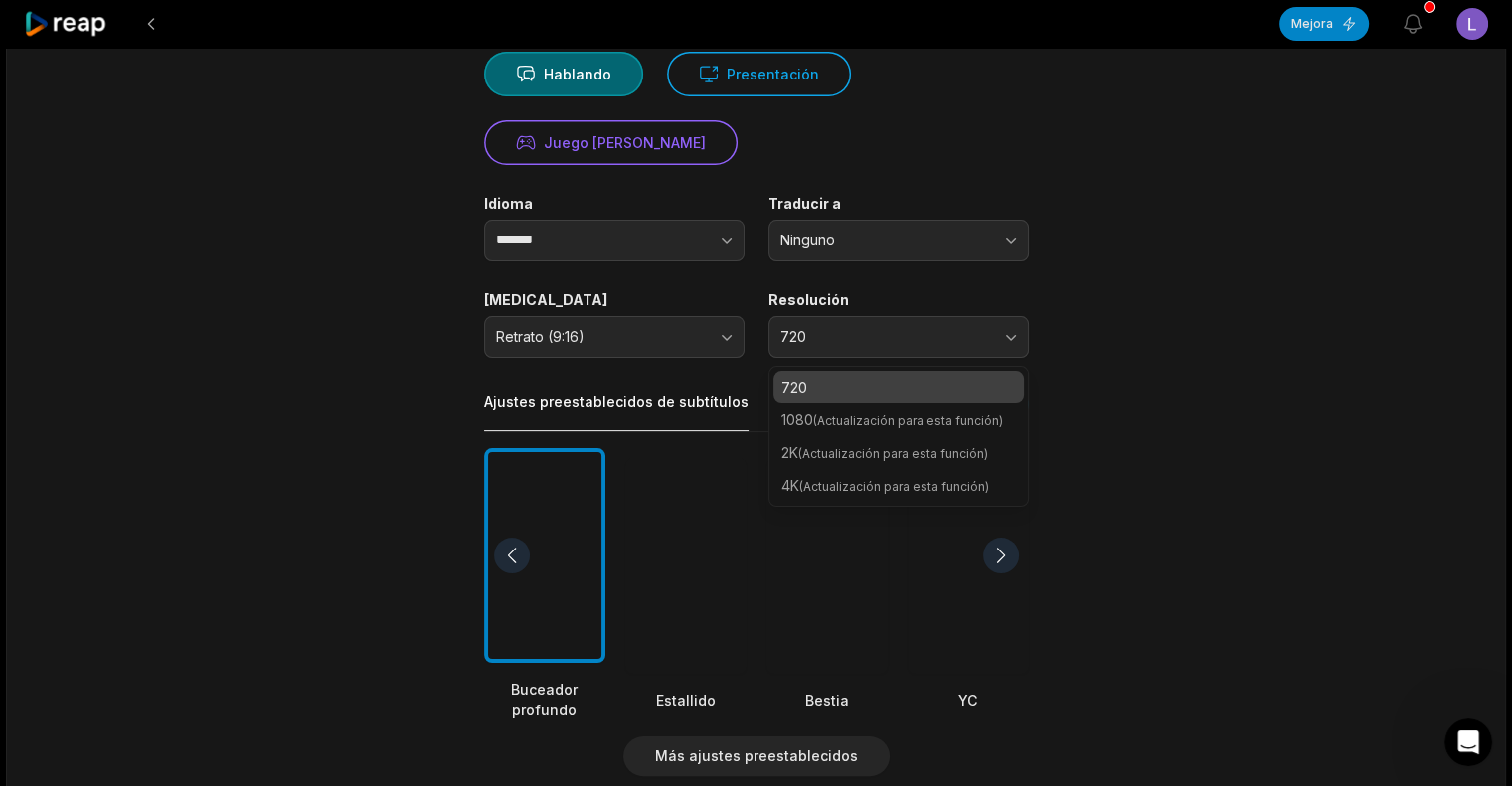 click on "1080  (Actualización para esta función)" at bounding box center (899, 419) 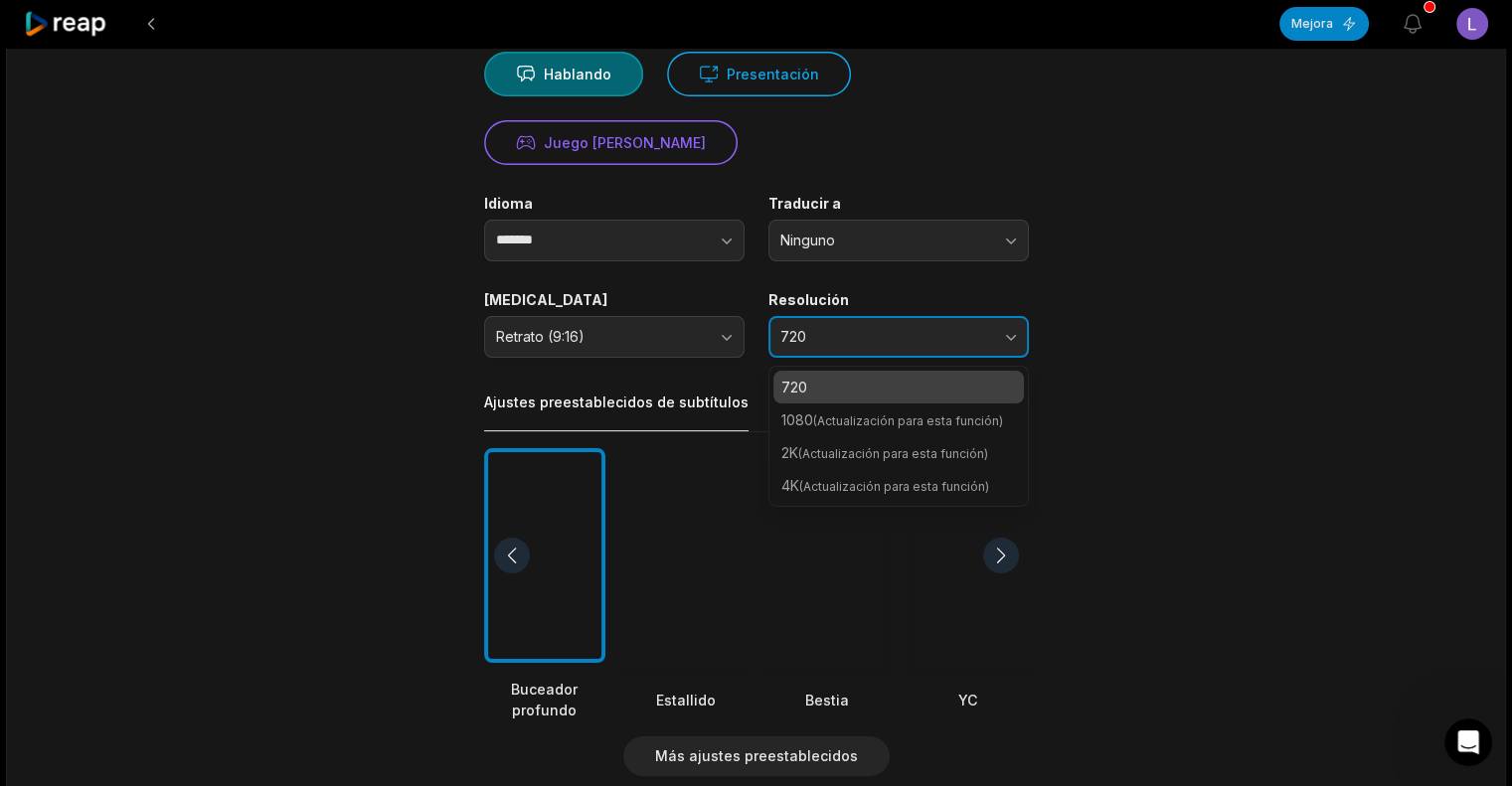click on "720" at bounding box center [899, 337] 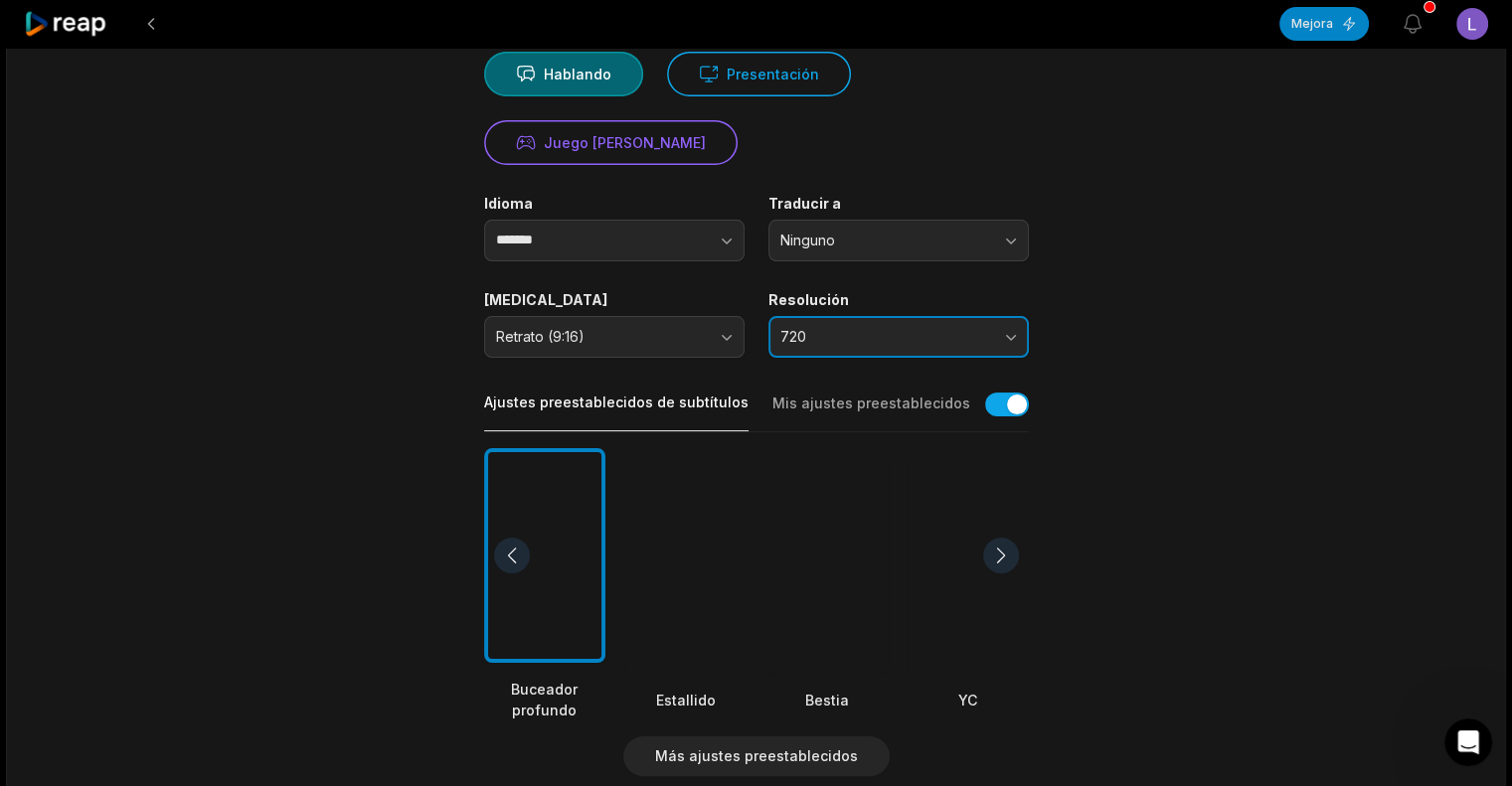click on "720" at bounding box center [899, 337] 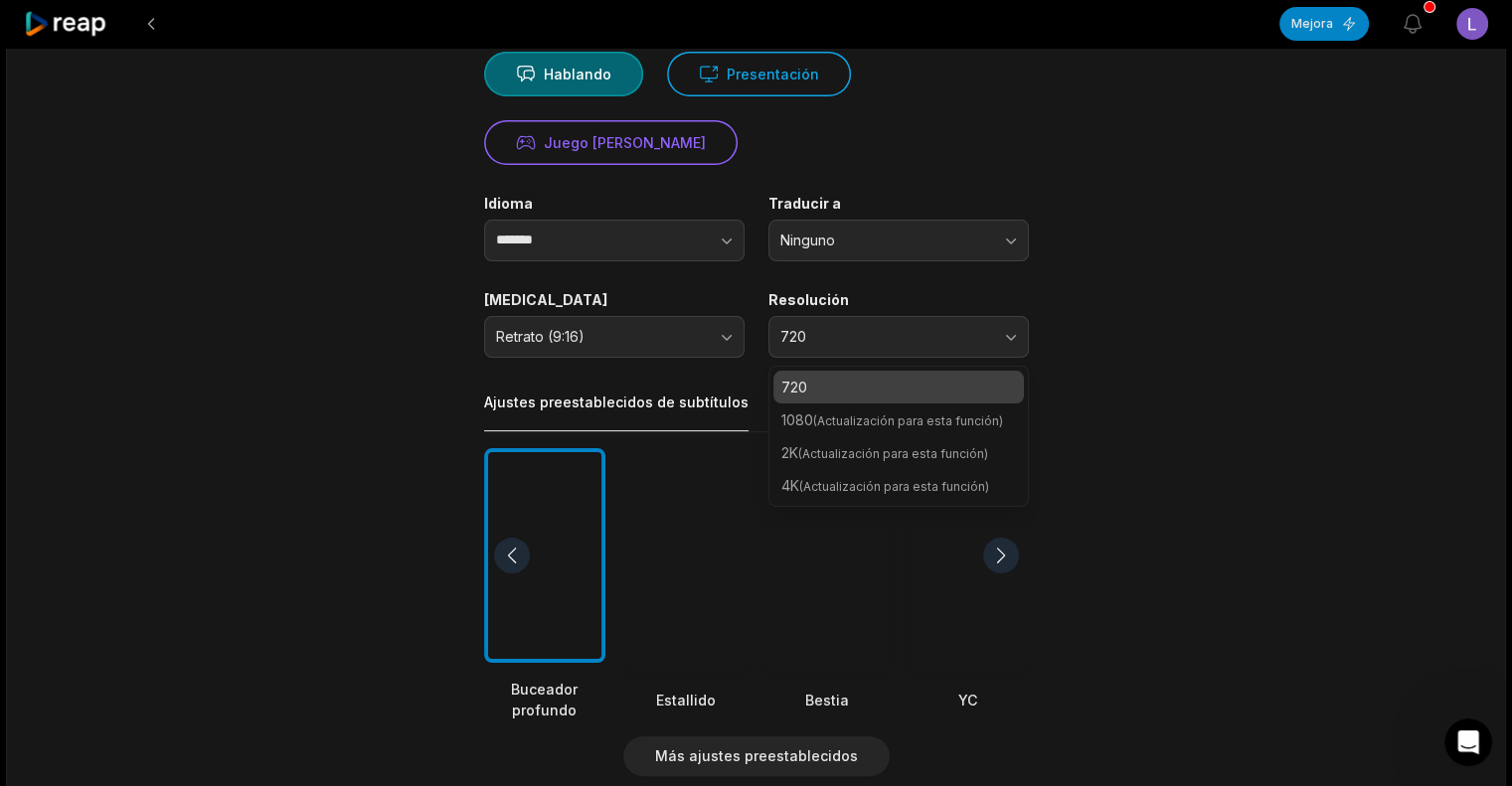 click on "(Actualización para esta función)" at bounding box center [908, 420] 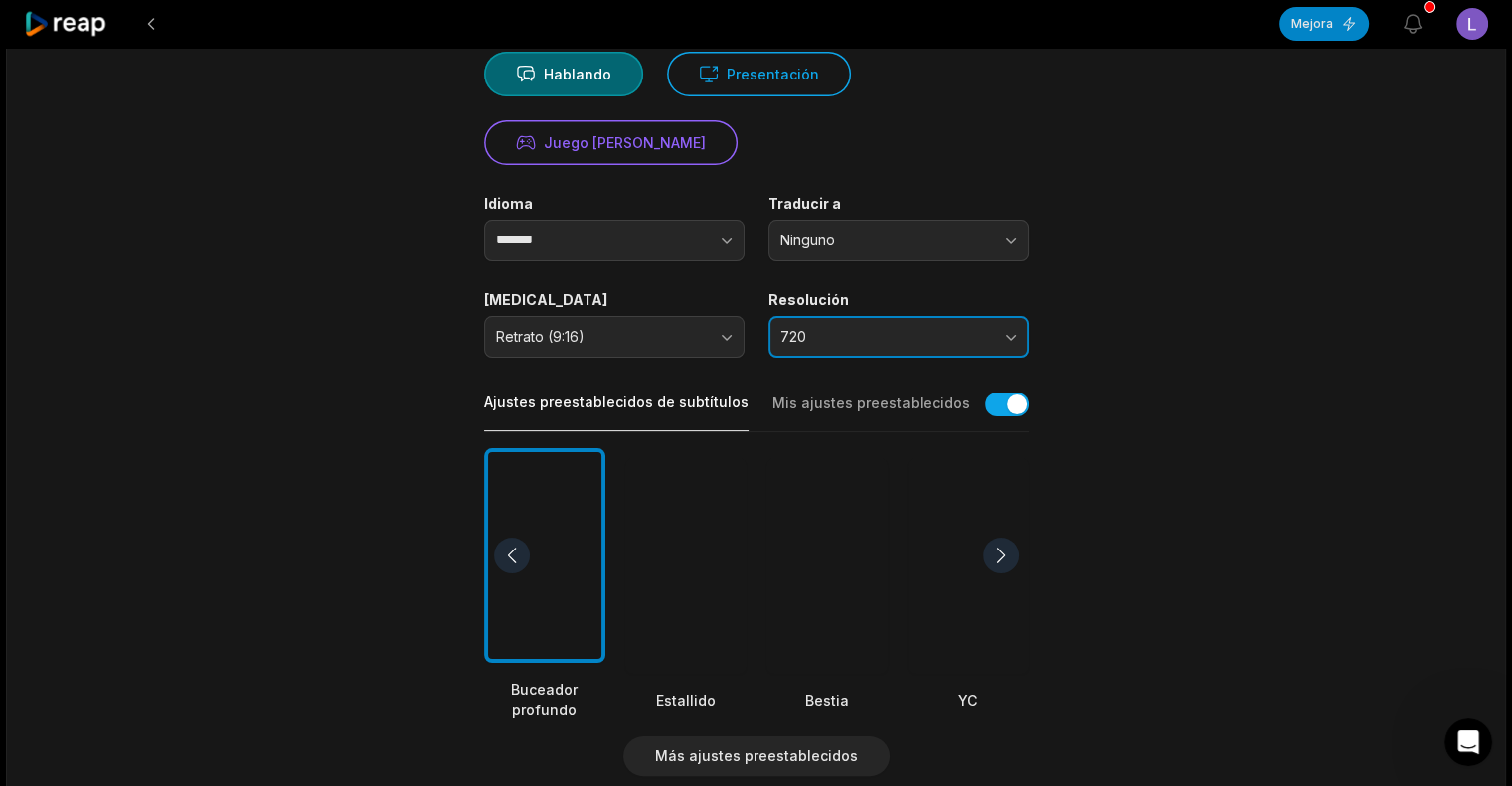 click on "720" at bounding box center (899, 337) 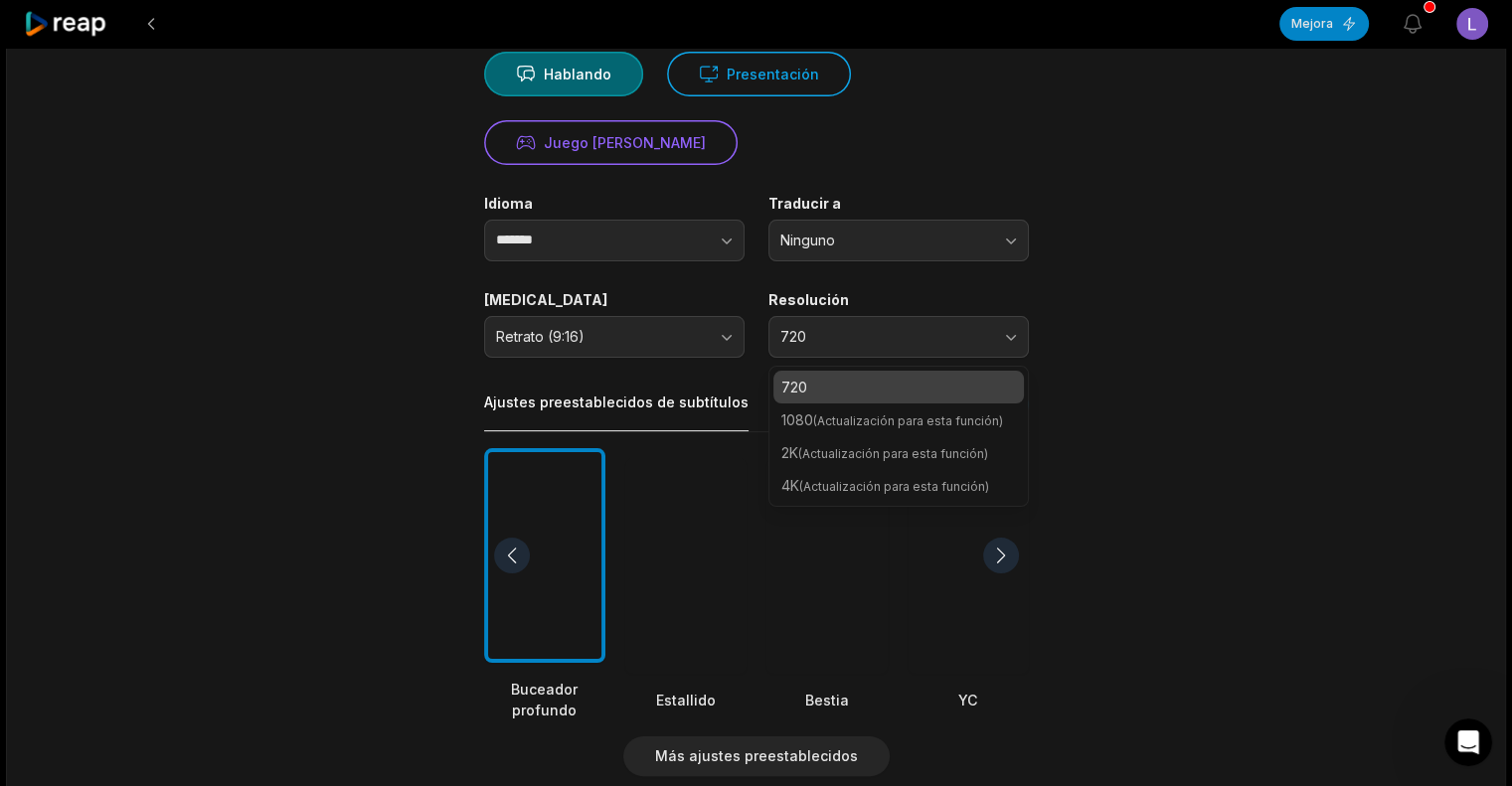 click on "1080  (Actualización para esta función)" at bounding box center (899, 419) 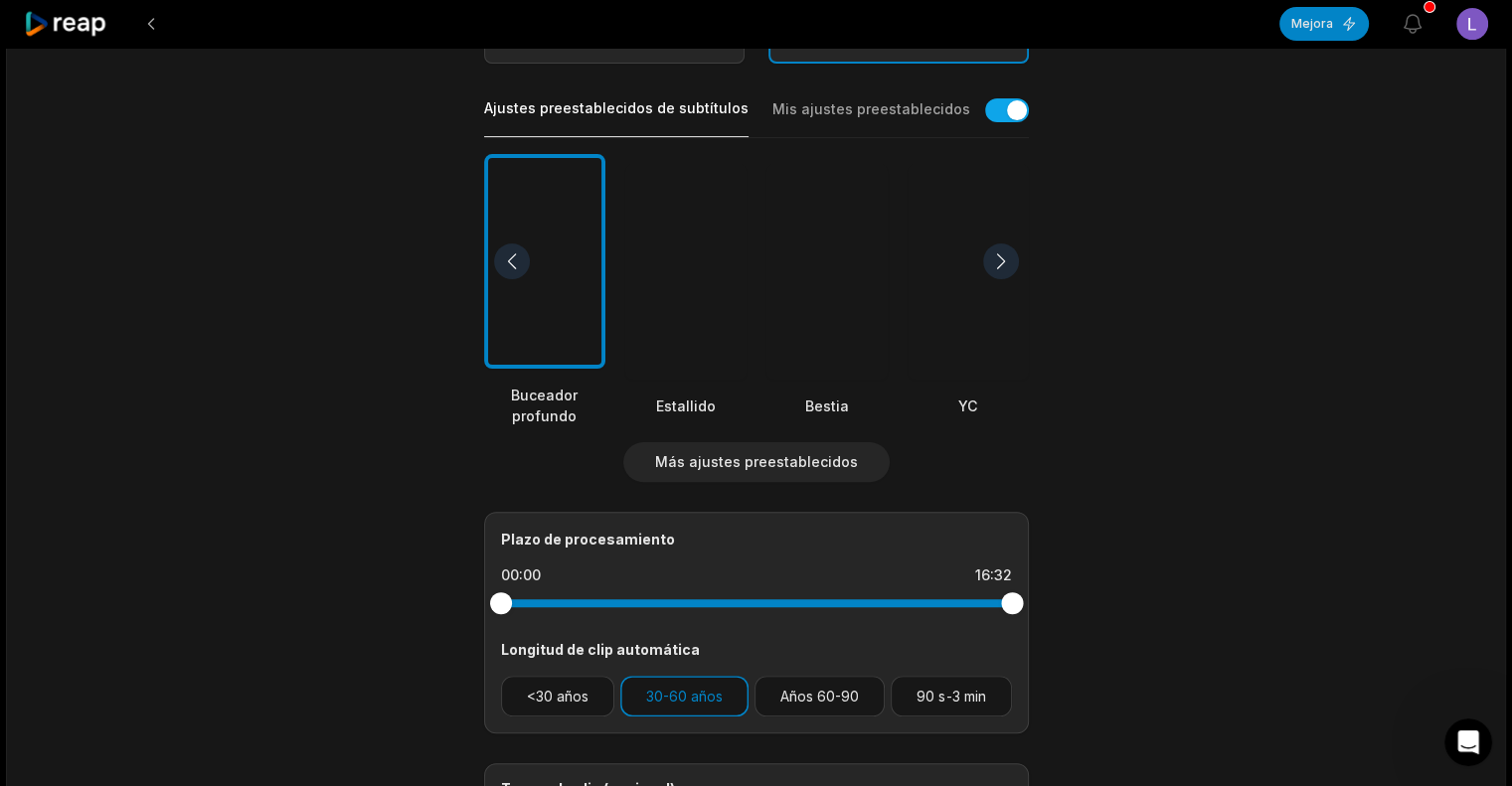 scroll, scrollTop: 497, scrollLeft: 0, axis: vertical 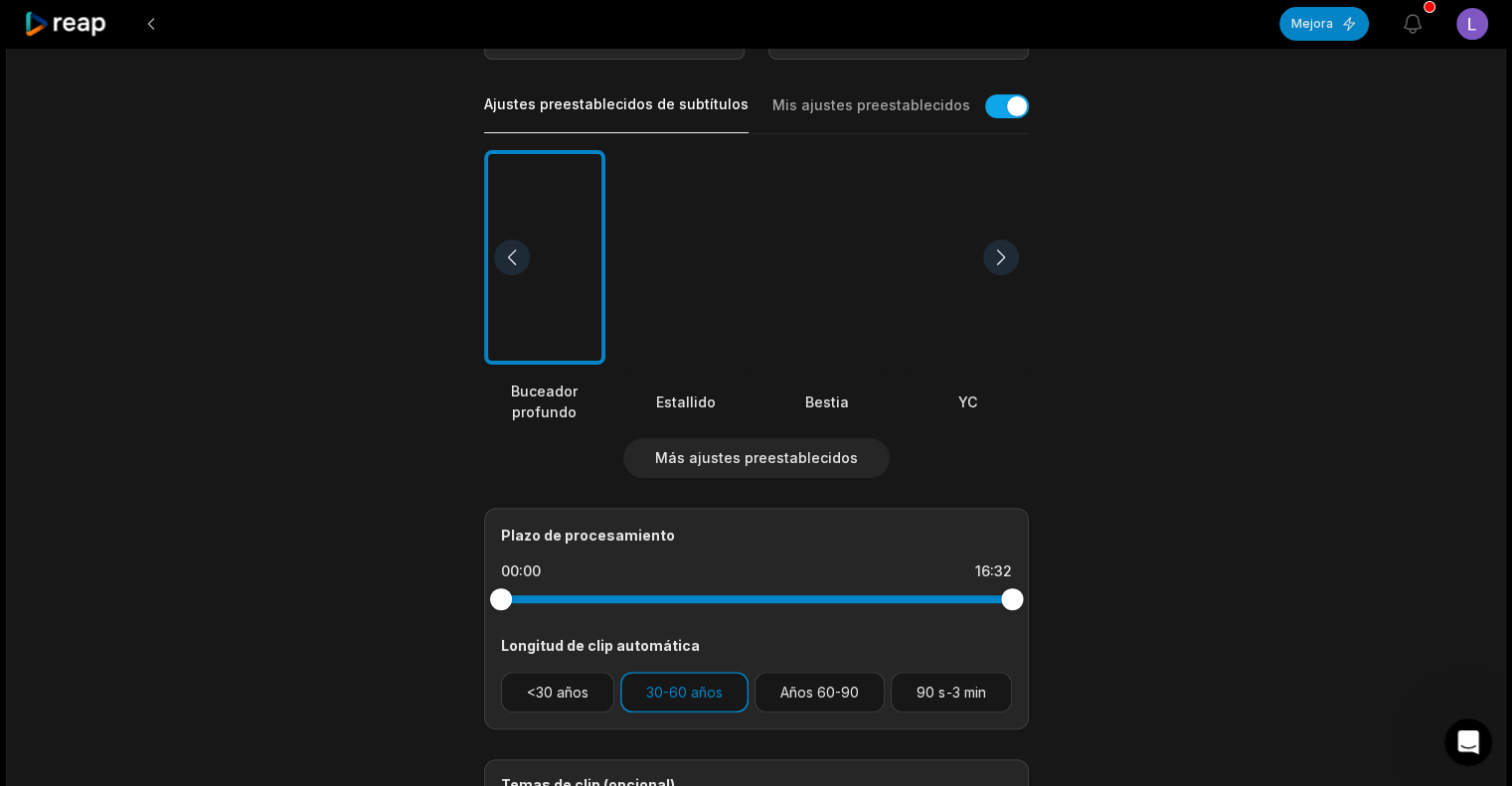 click at bounding box center (1001, 257) 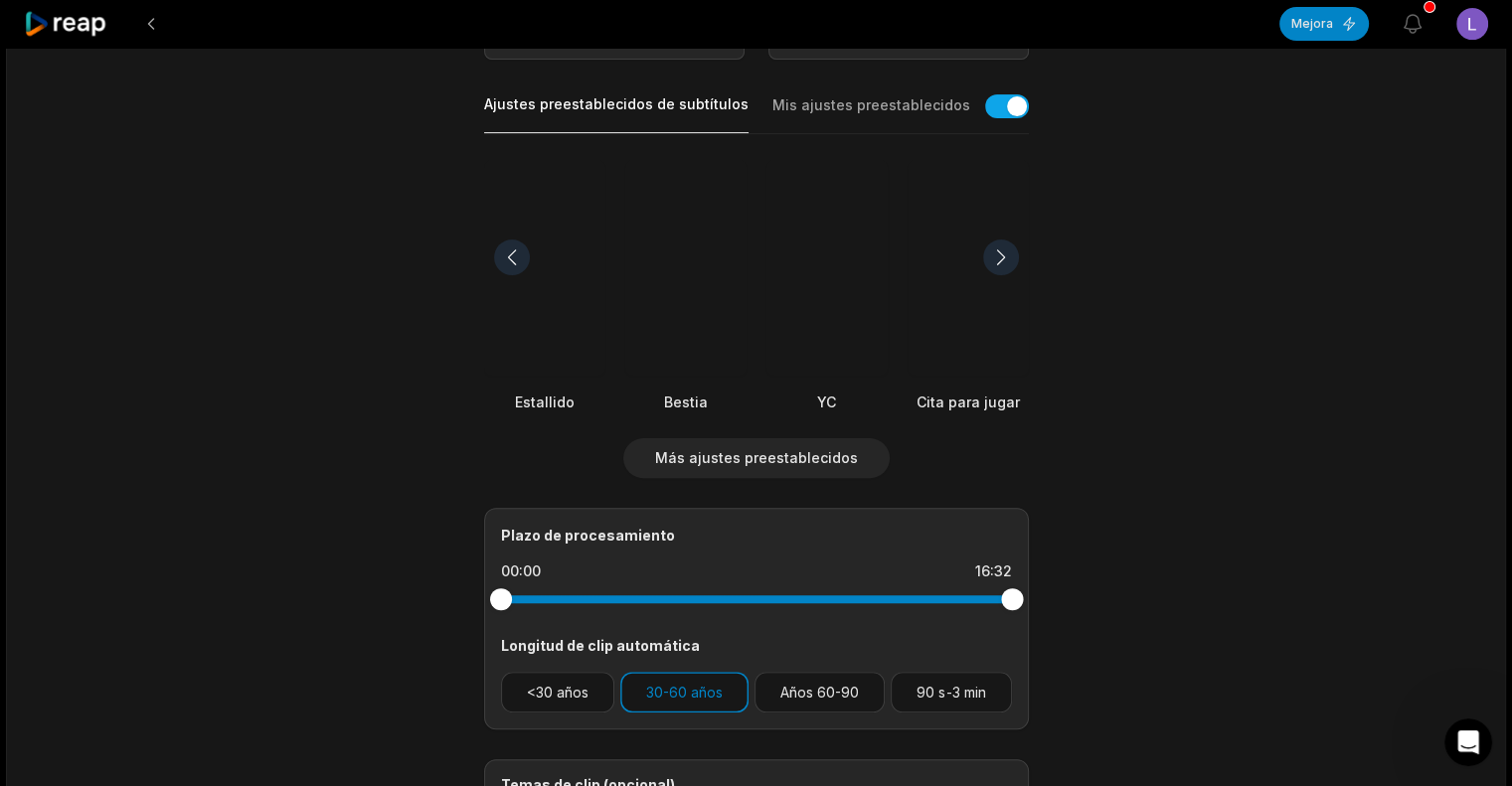click at bounding box center [1001, 257] 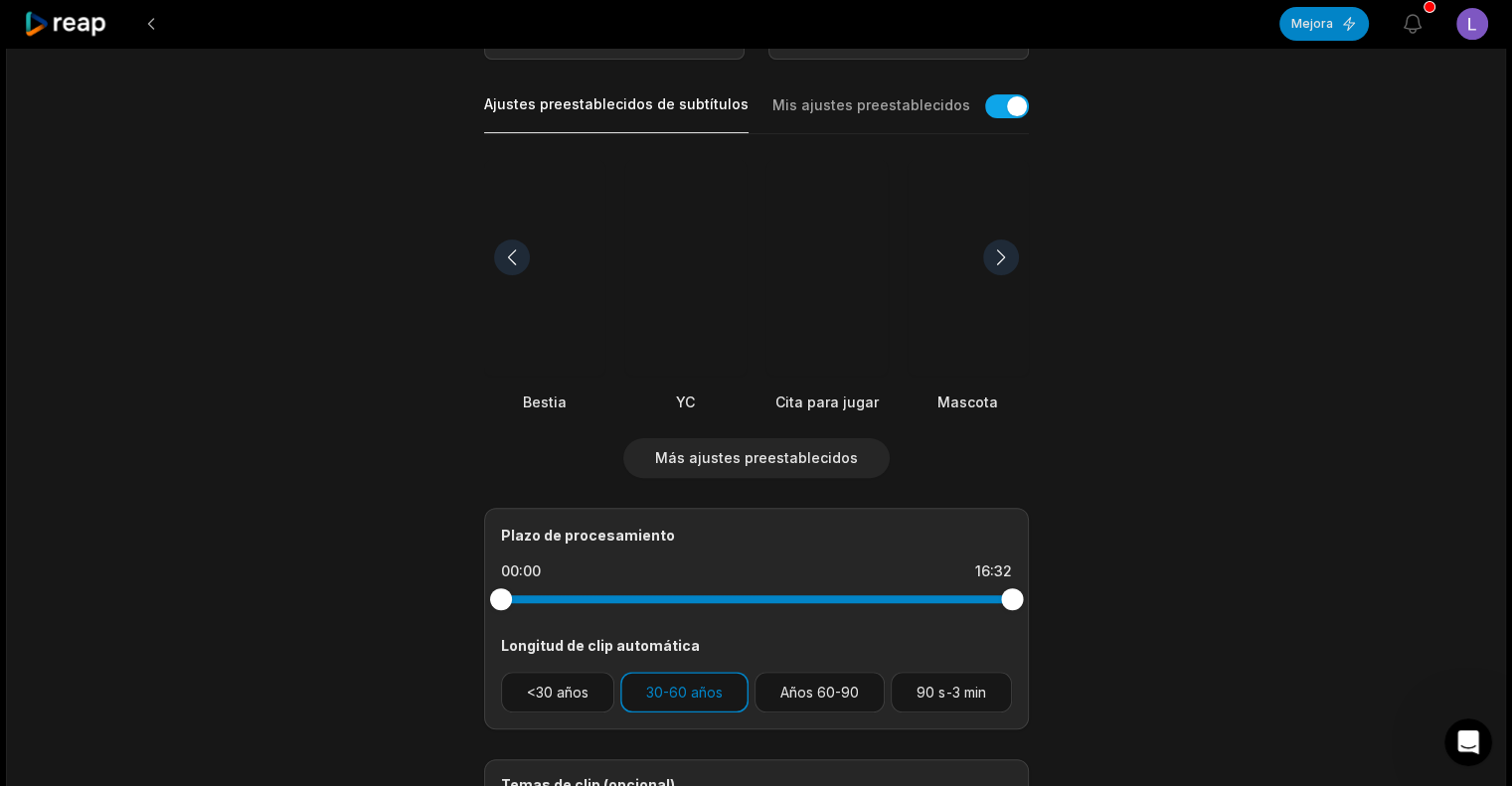 click at bounding box center [1001, 257] 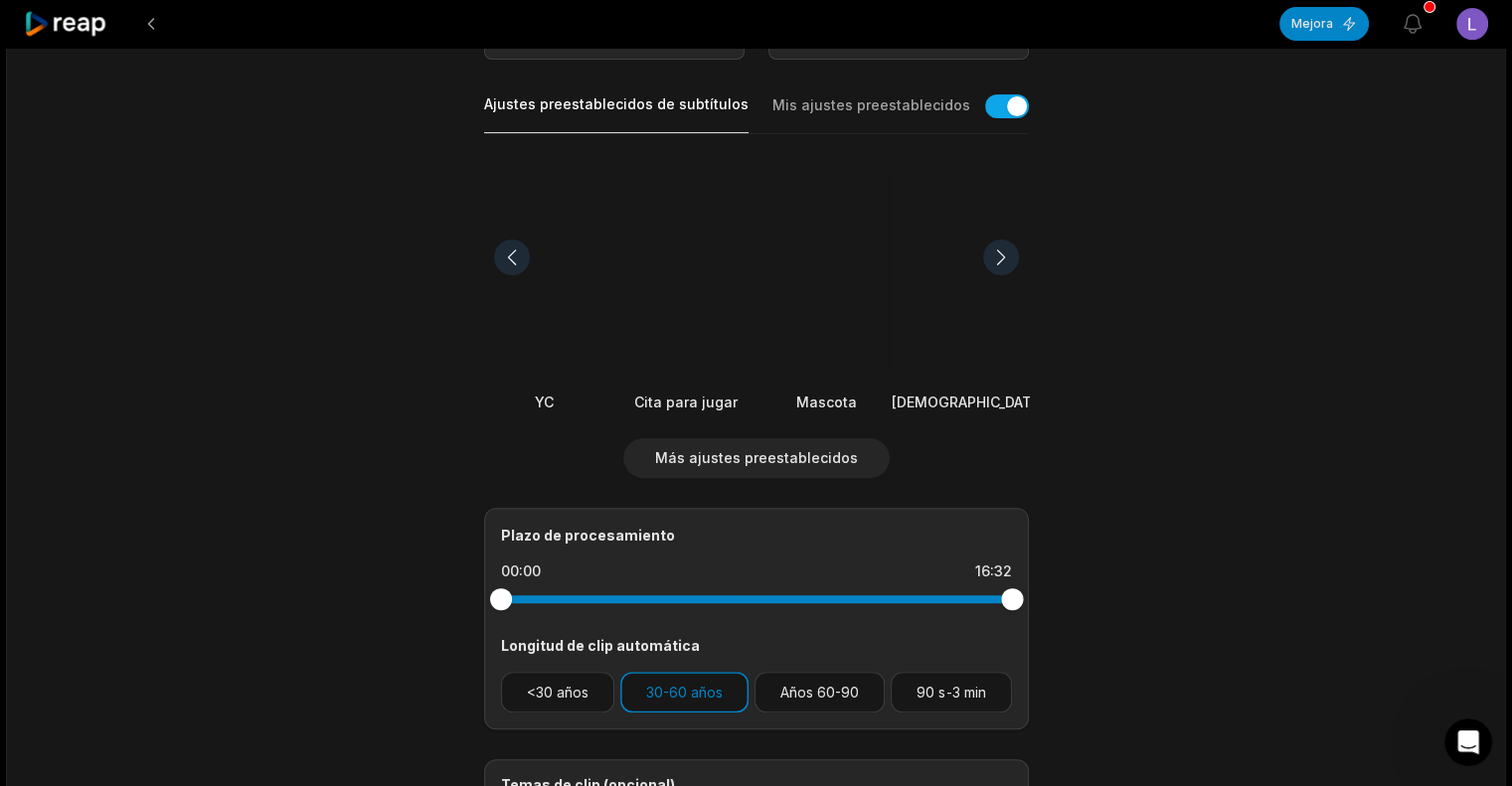 click at bounding box center [1001, 257] 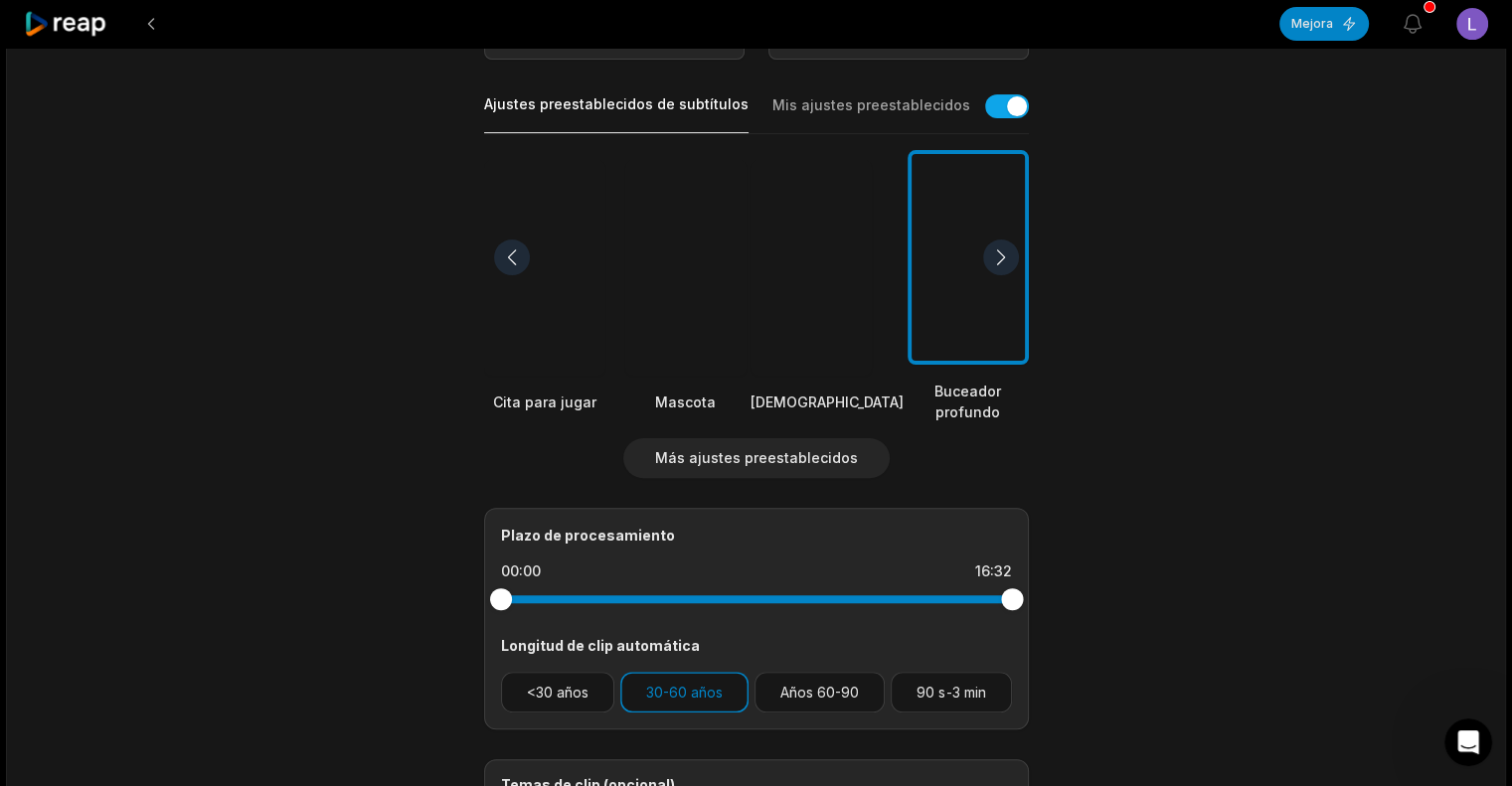 click at bounding box center [1001, 257] 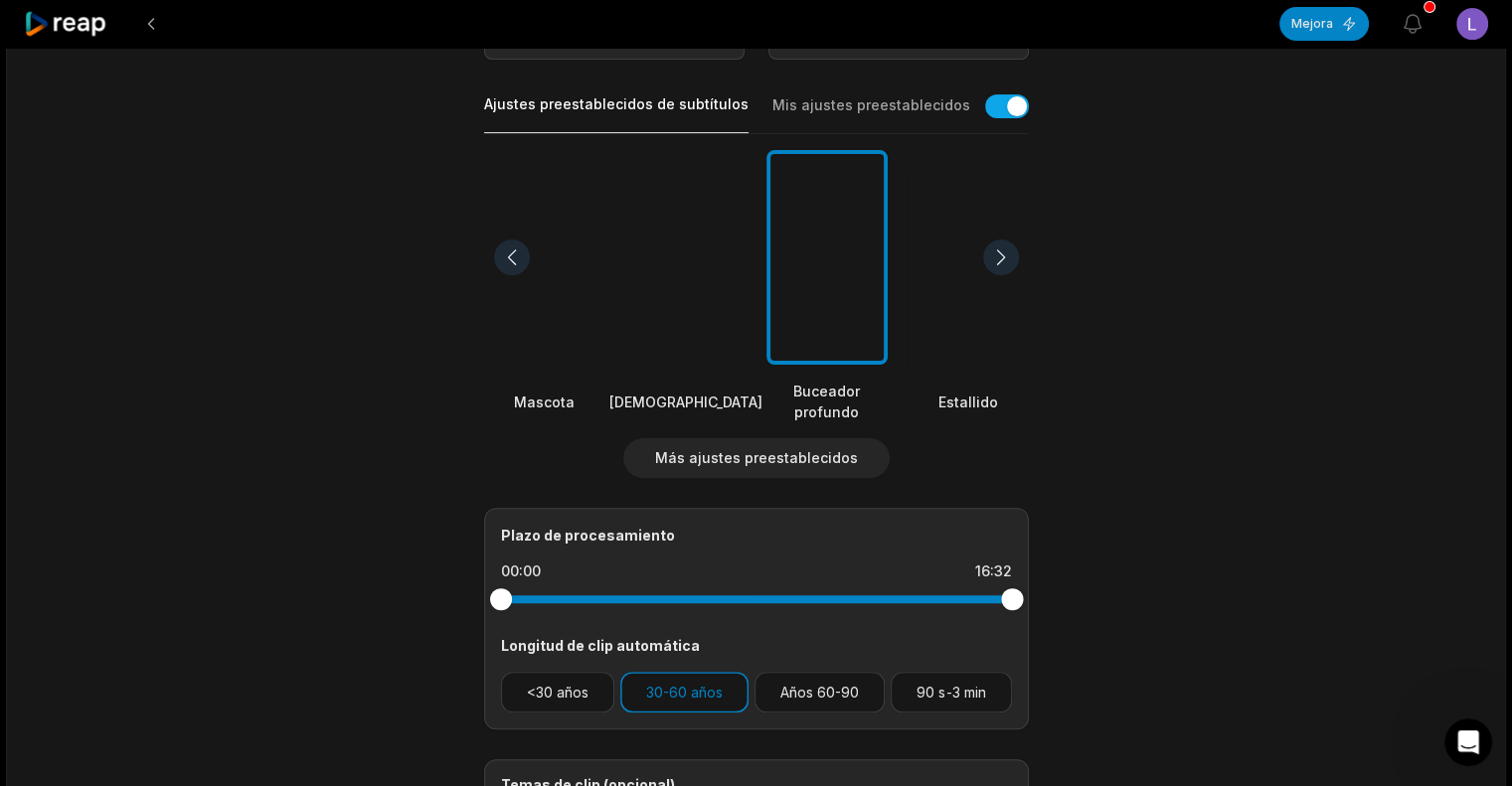 click at bounding box center [1001, 257] 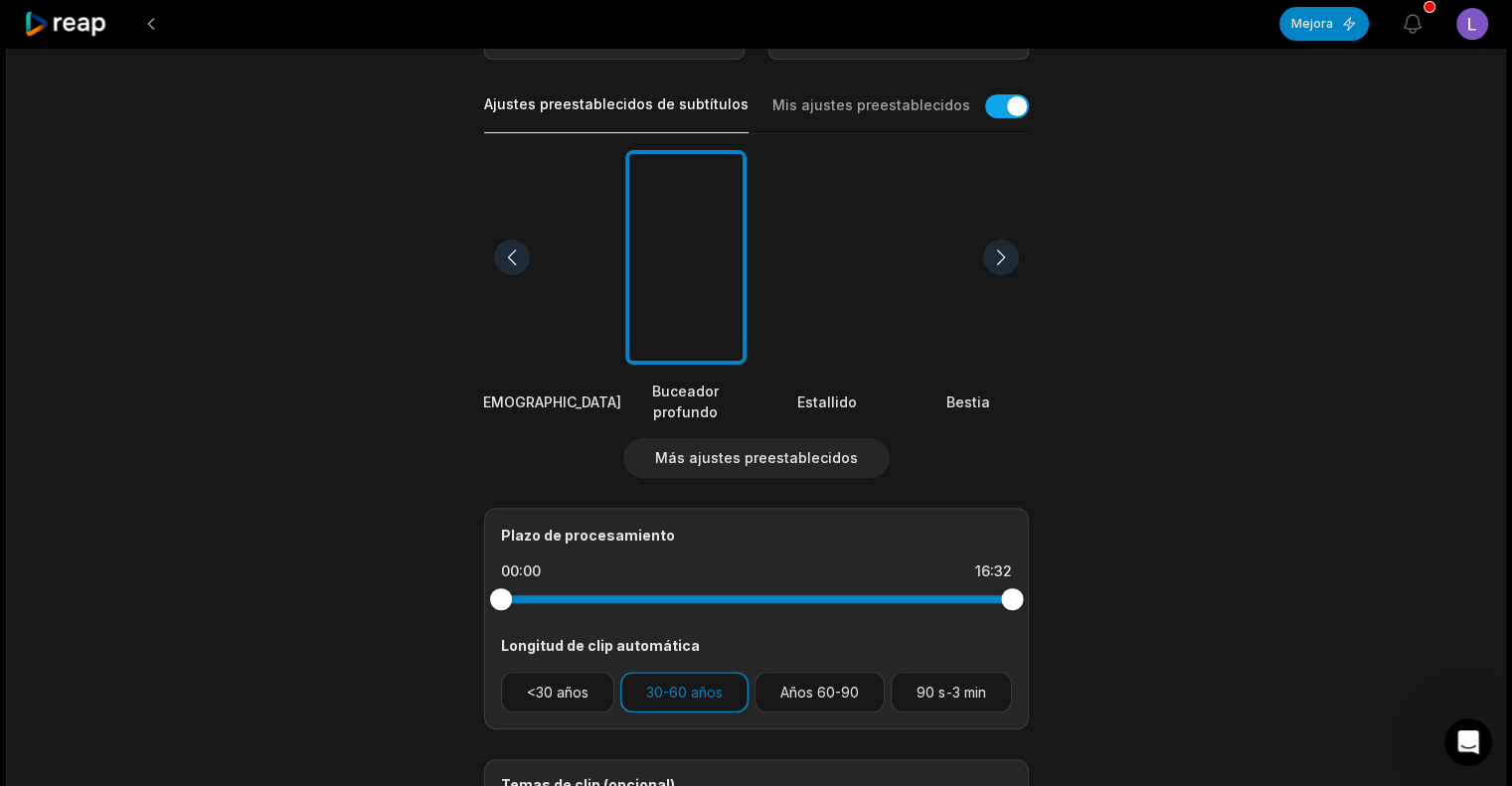 click at bounding box center [1001, 257] 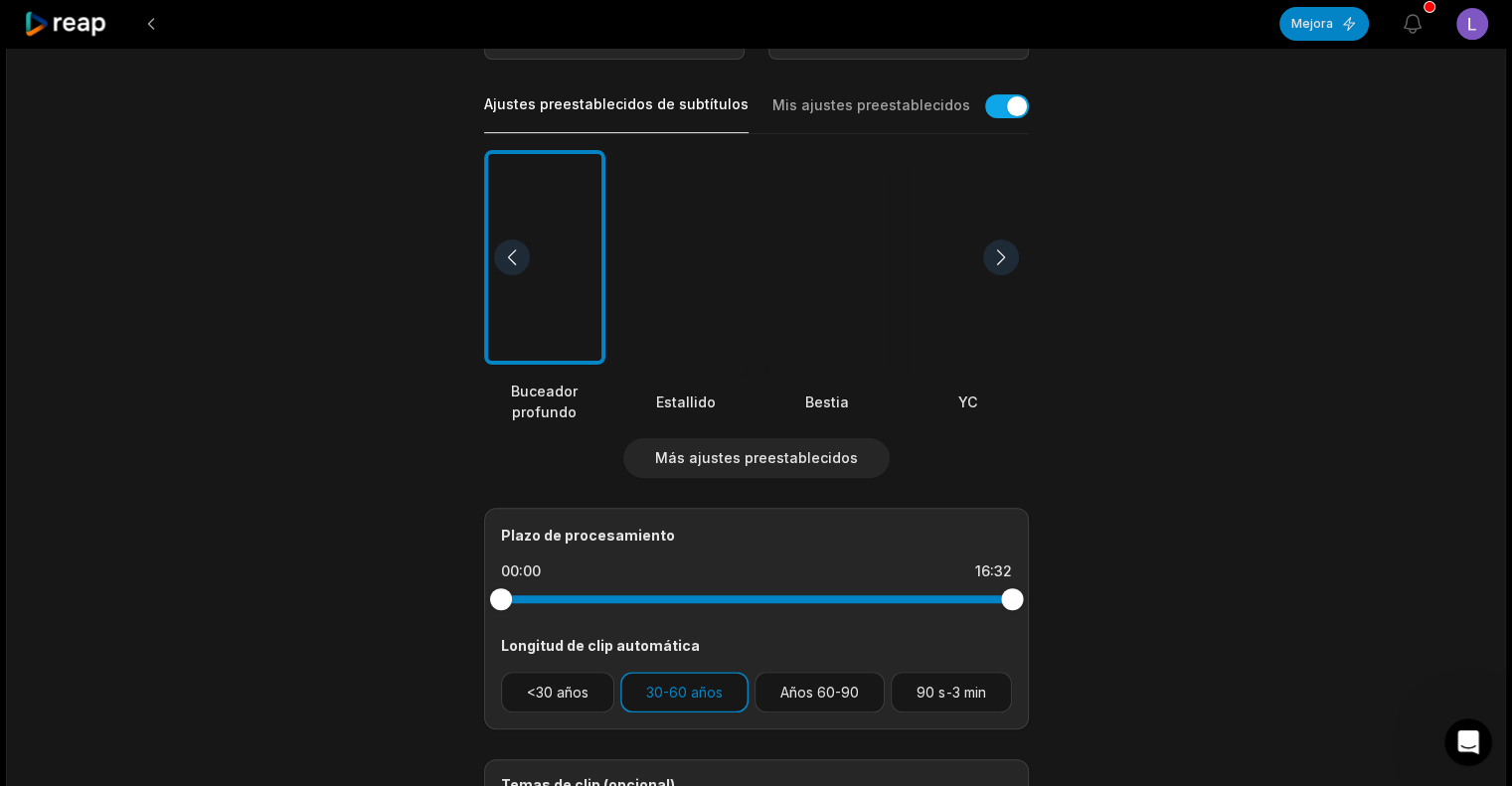 click at bounding box center (1001, 257) 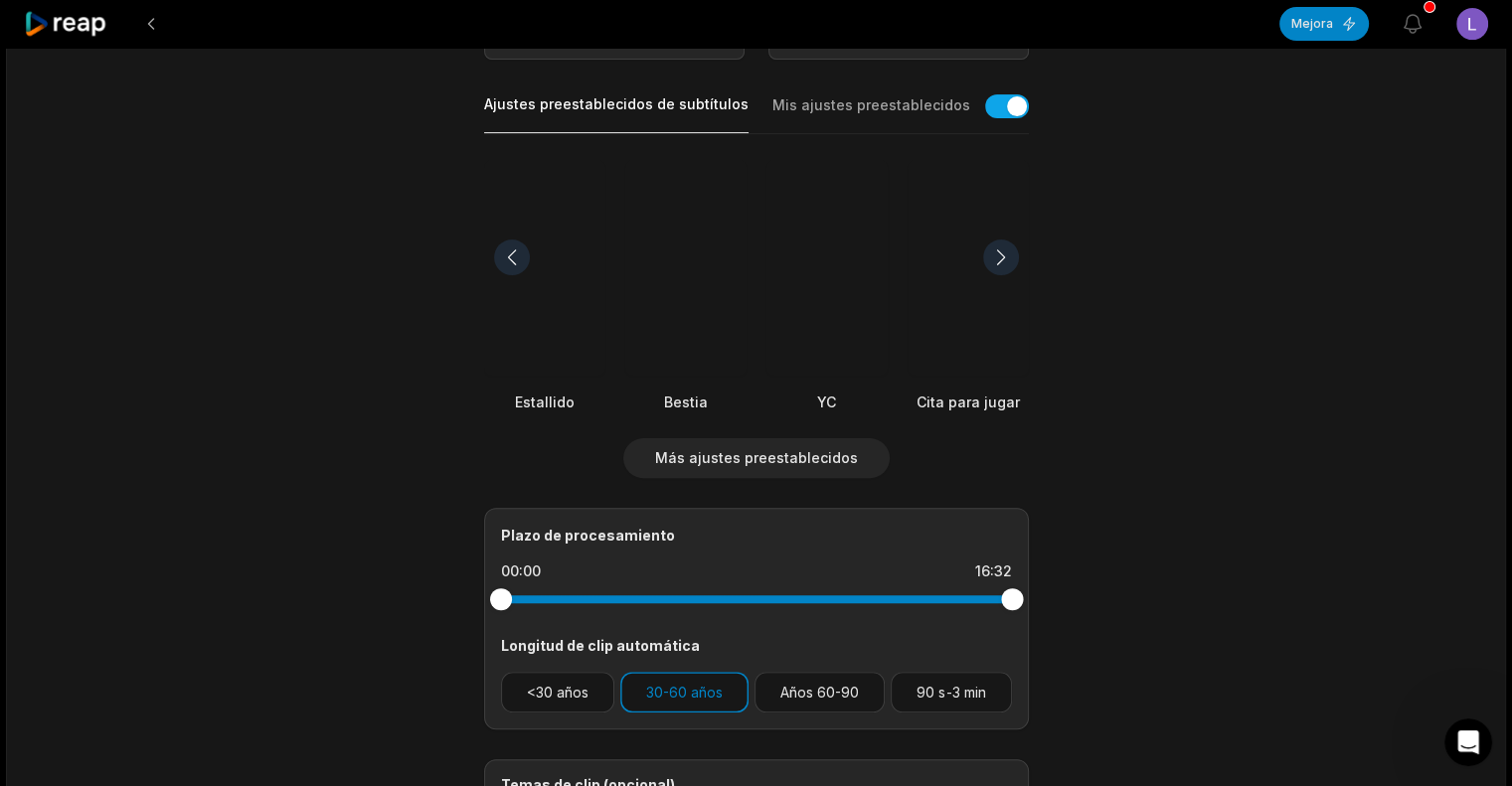 click at bounding box center [1001, 257] 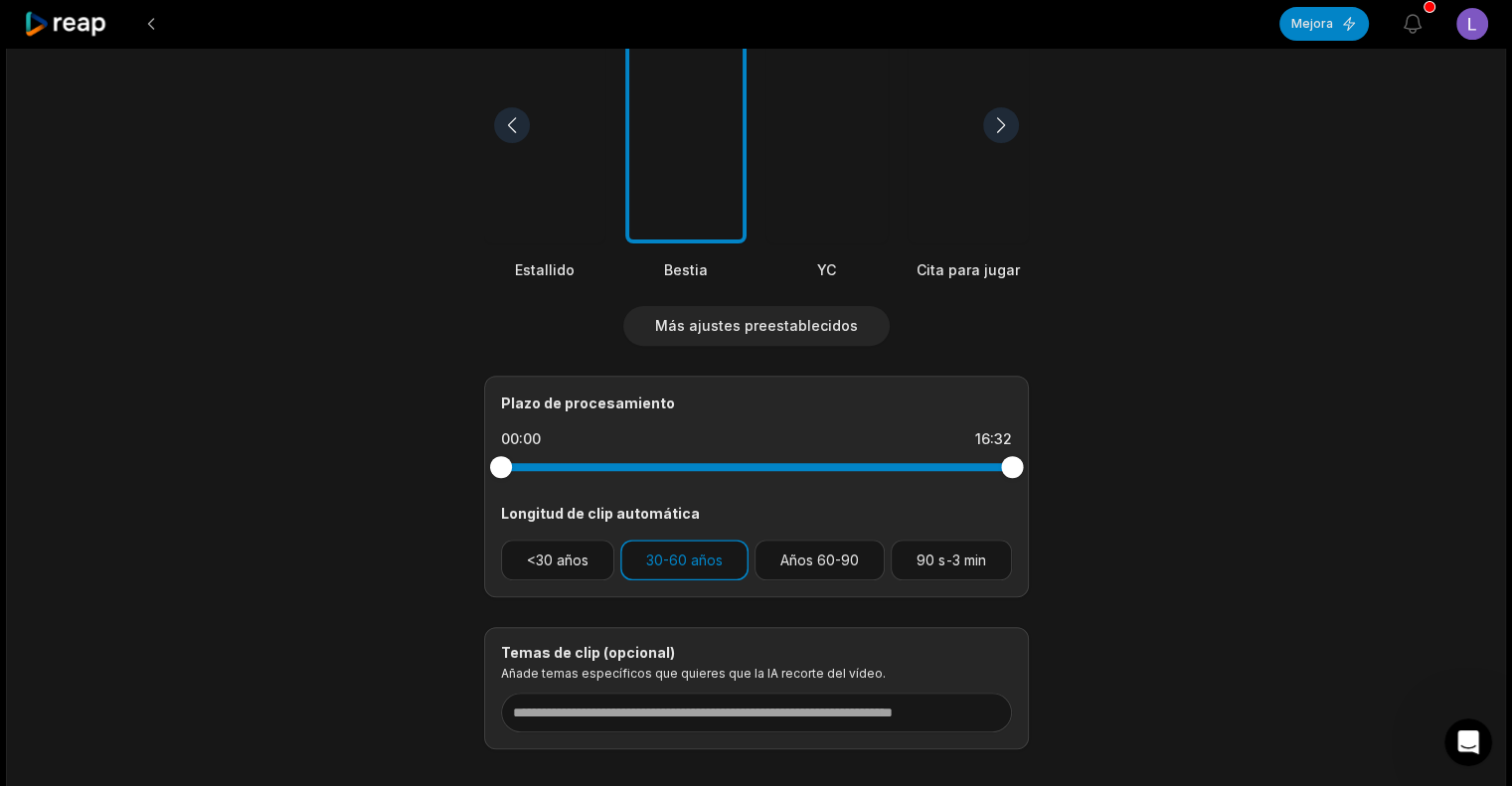 scroll, scrollTop: 696, scrollLeft: 0, axis: vertical 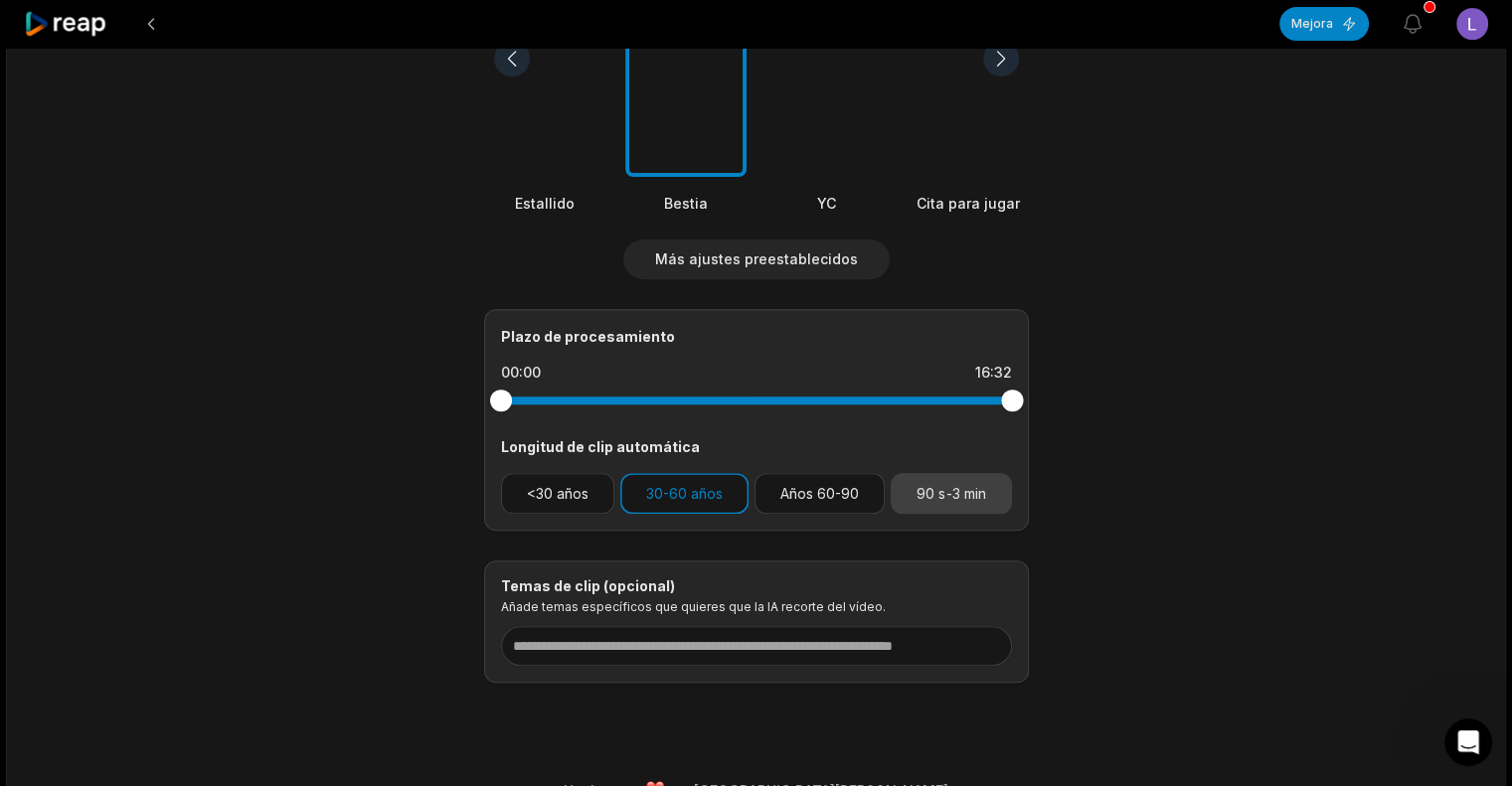 click on "90 s-3 min" at bounding box center (950, 493) 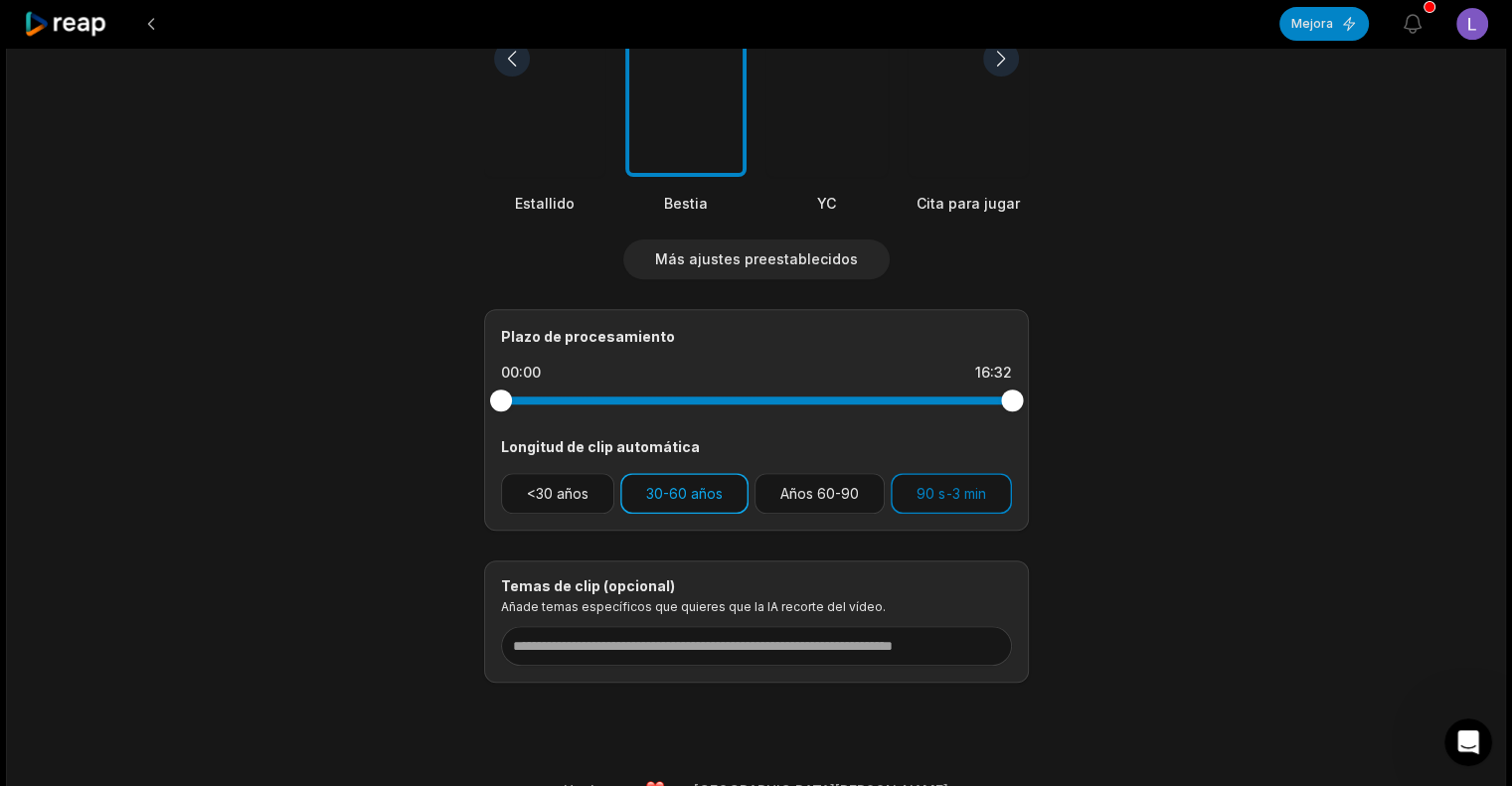 click on "30-60 años" at bounding box center (684, 493) 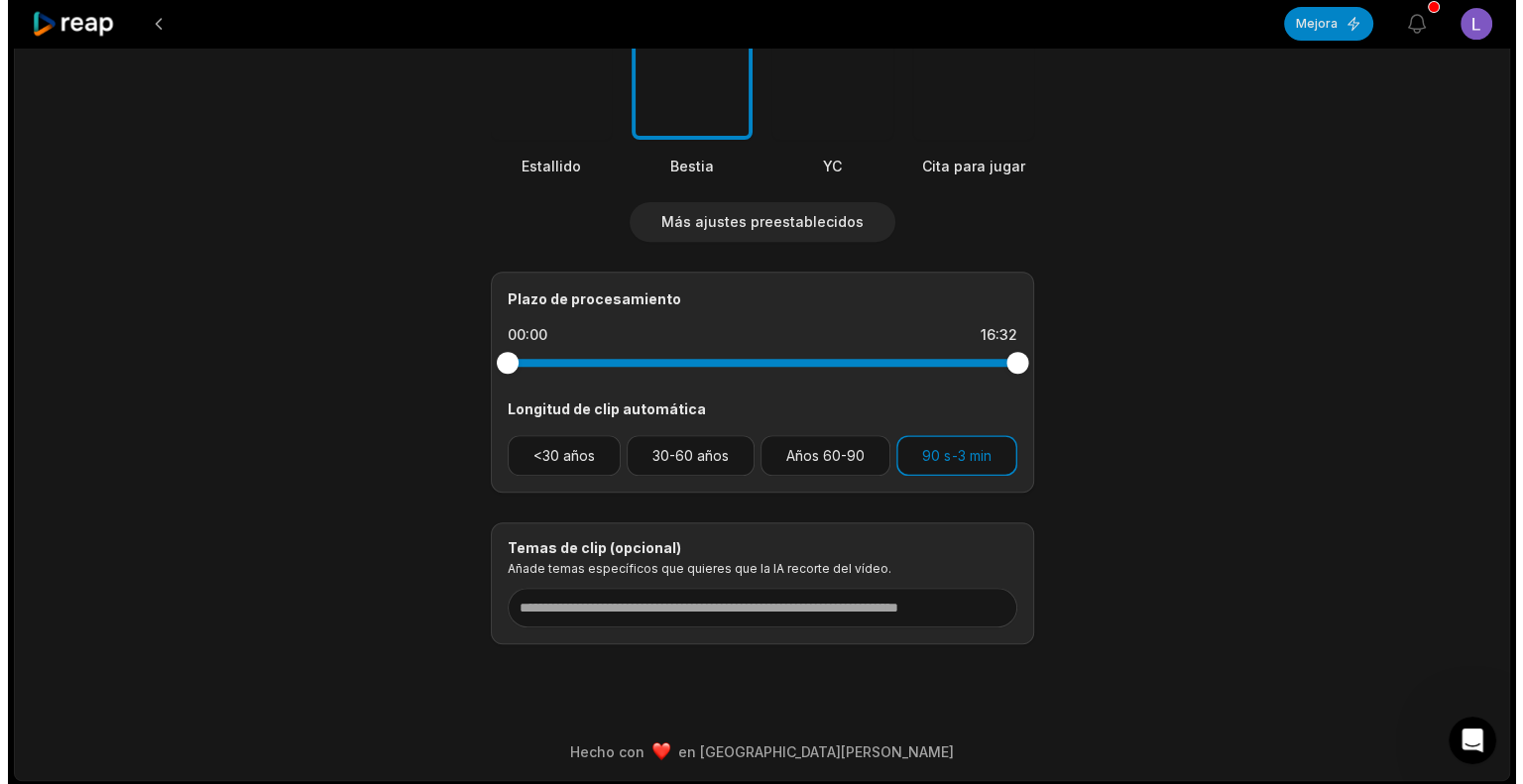 scroll, scrollTop: 731, scrollLeft: 0, axis: vertical 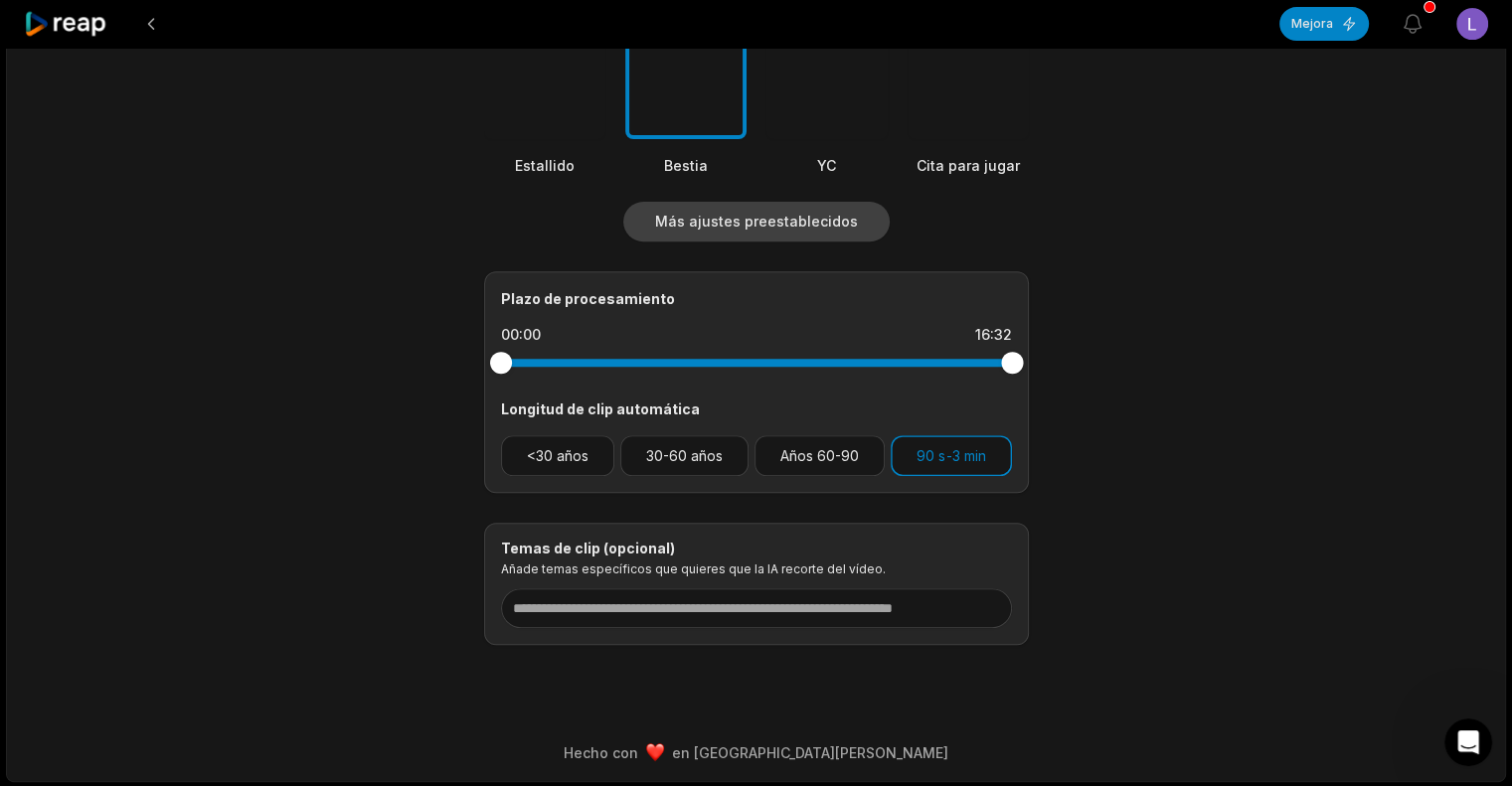 click on "Más ajustes preestablecidos" at bounding box center (756, 221) 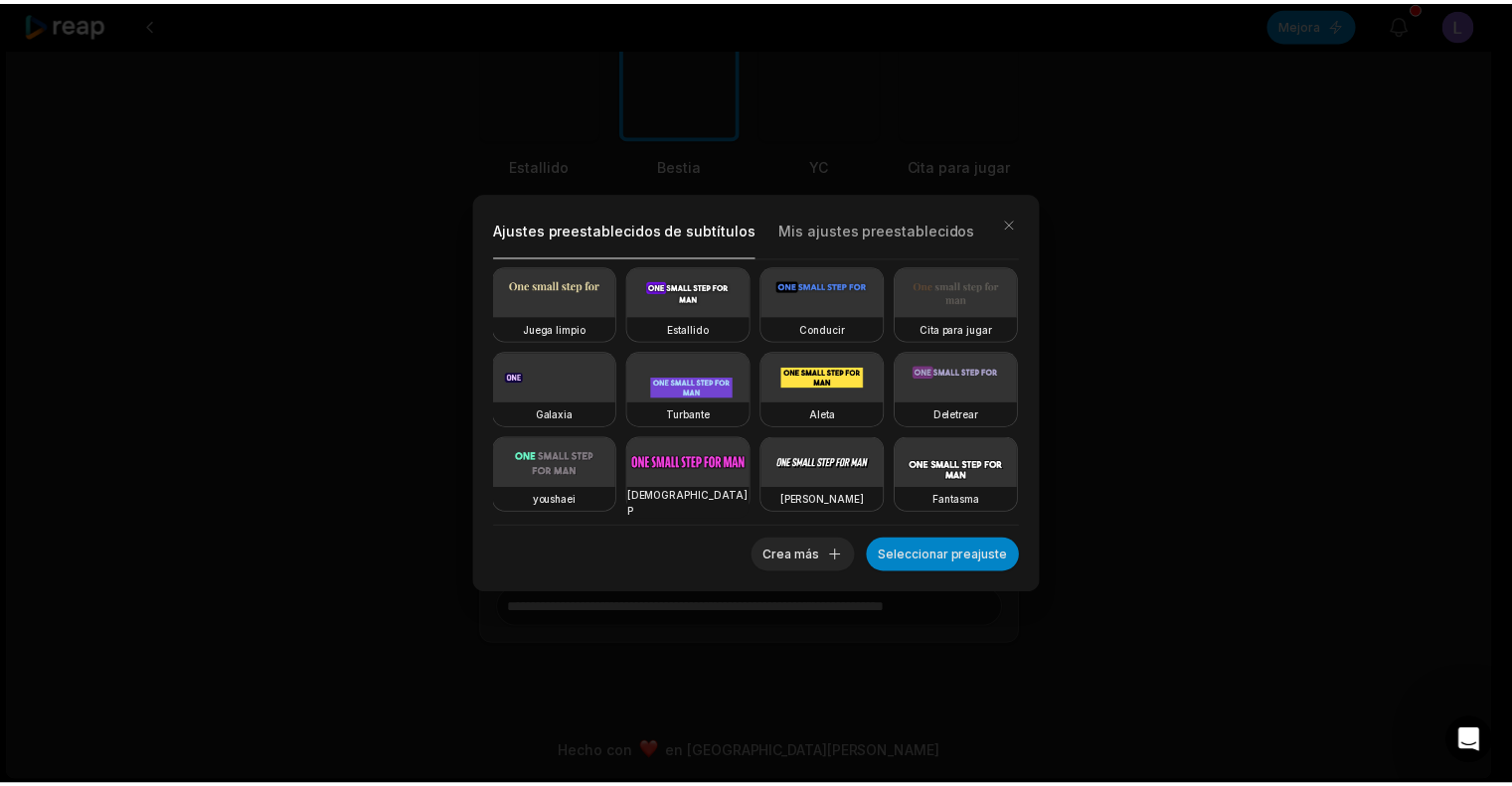 scroll, scrollTop: 344, scrollLeft: 0, axis: vertical 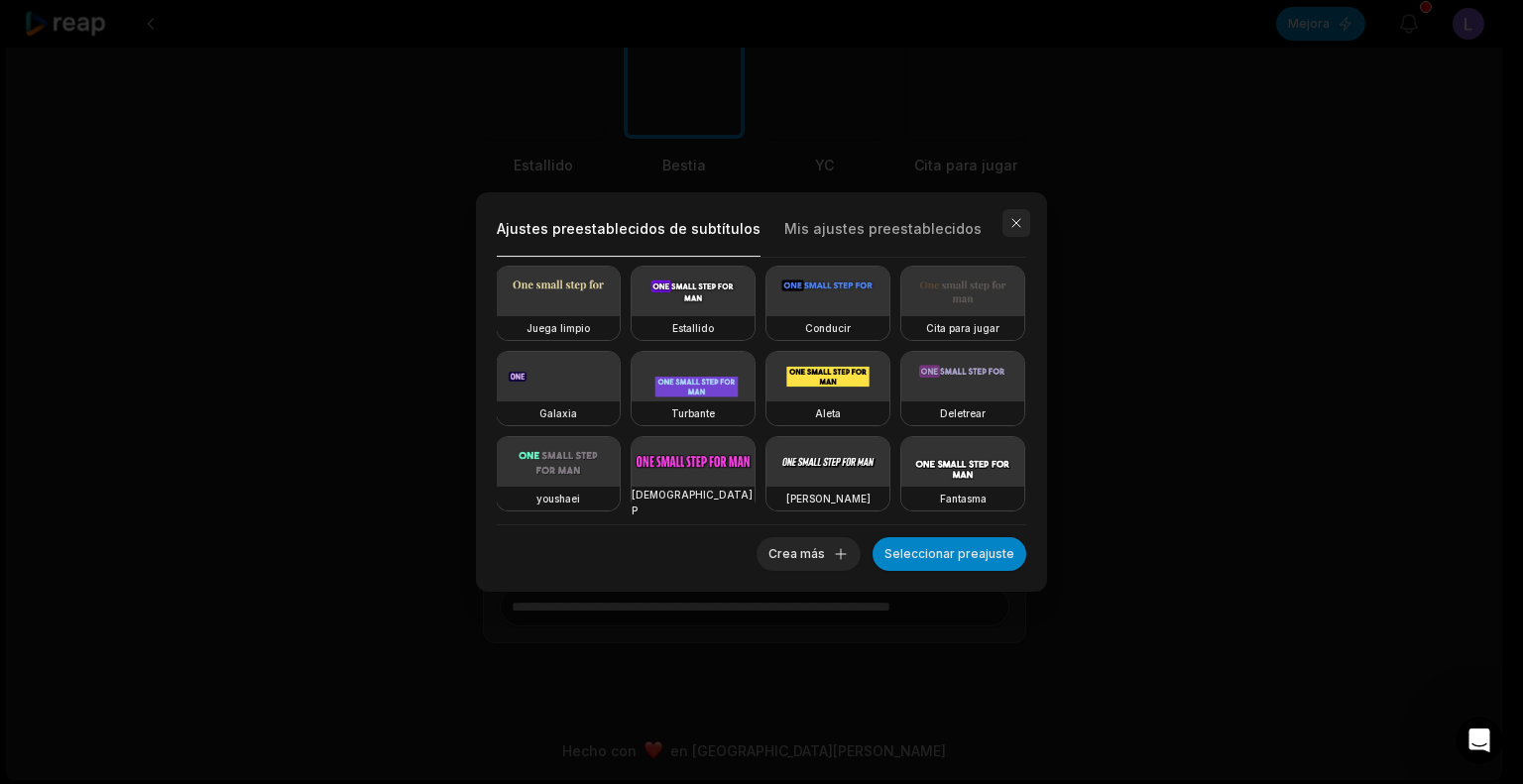 click at bounding box center [1016, 223] 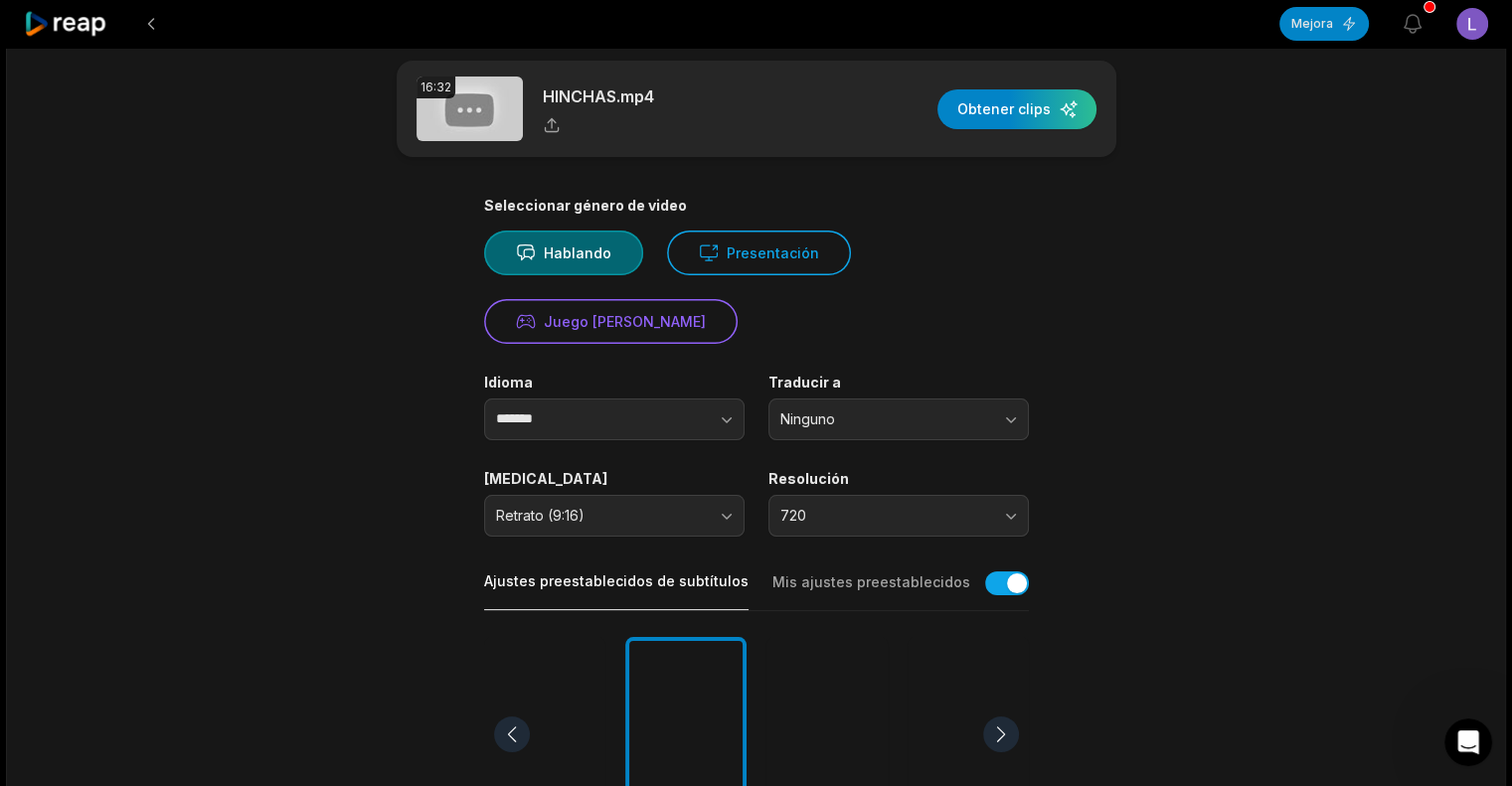 scroll, scrollTop: 0, scrollLeft: 0, axis: both 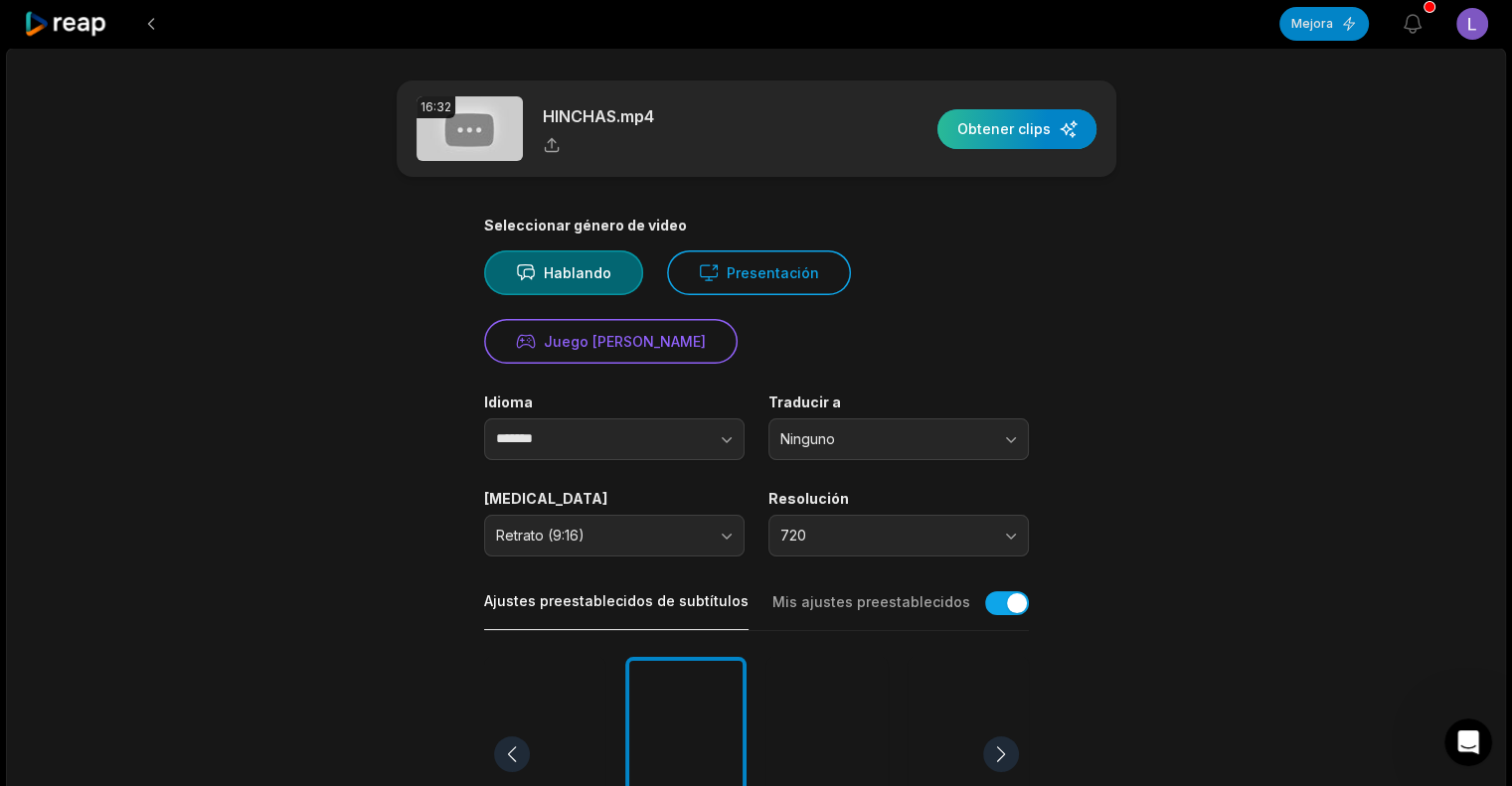 click at bounding box center [1017, 129] 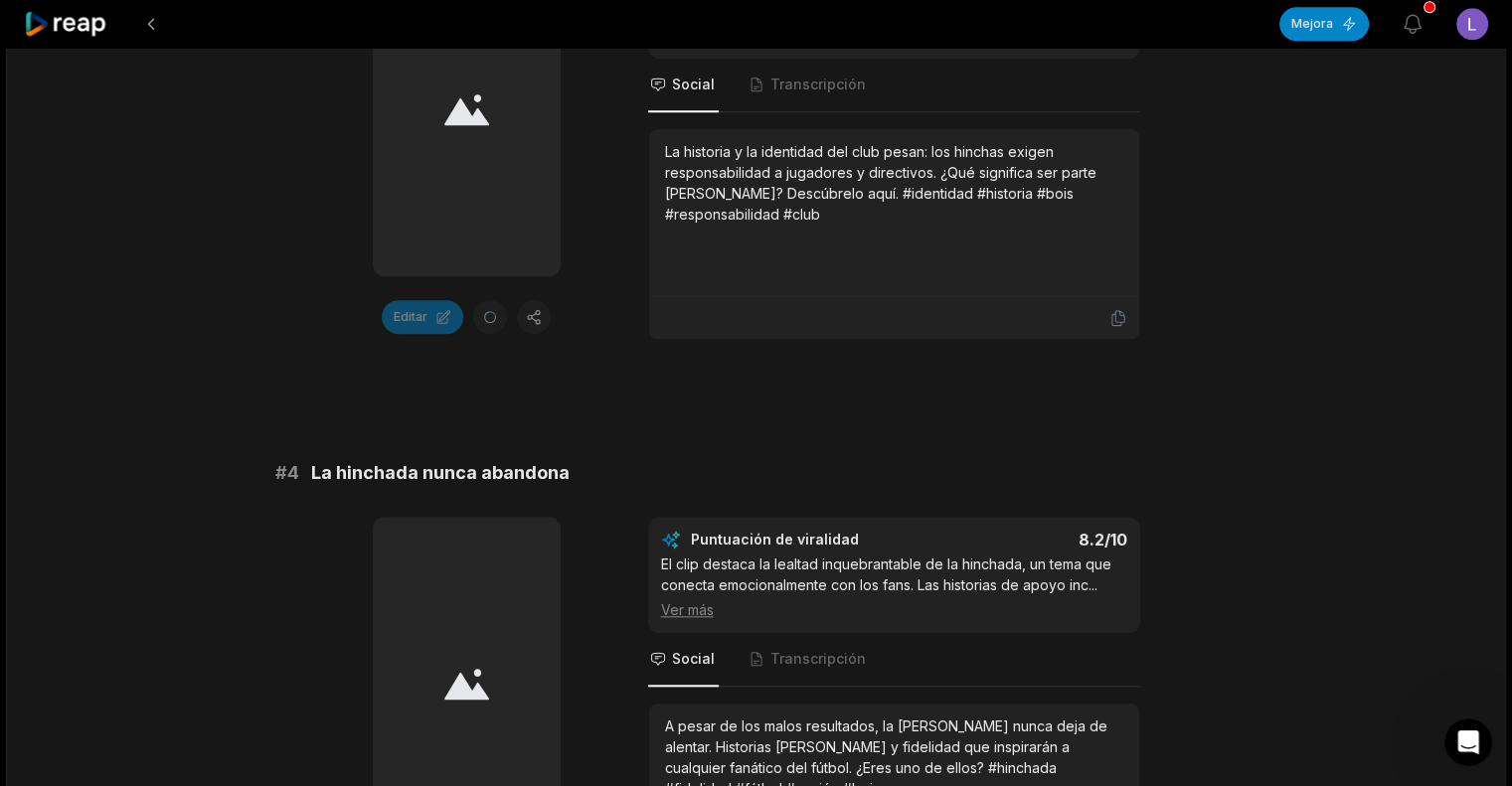scroll, scrollTop: 1689, scrollLeft: 0, axis: vertical 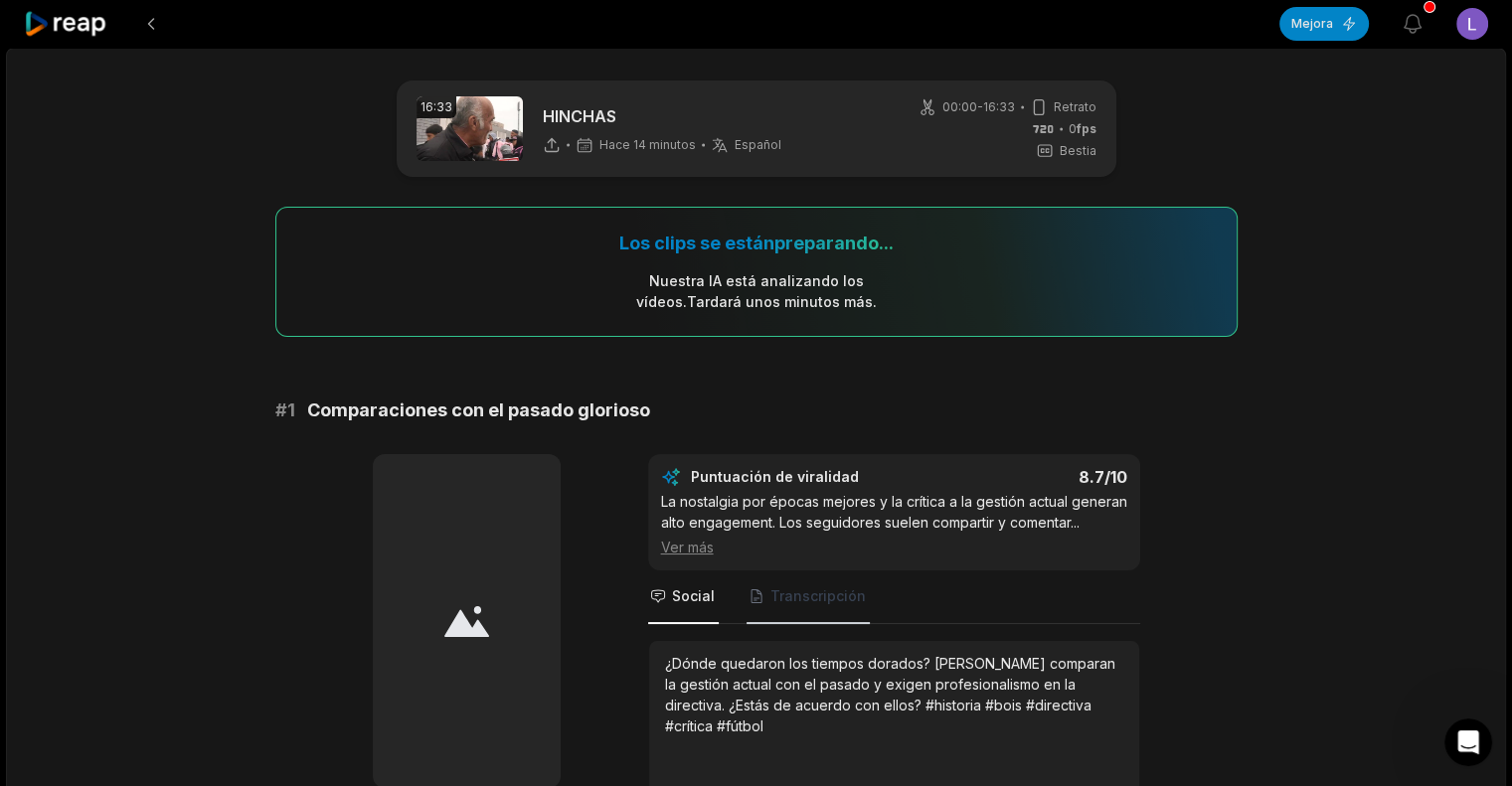 click on "Transcripción" at bounding box center [818, 595] 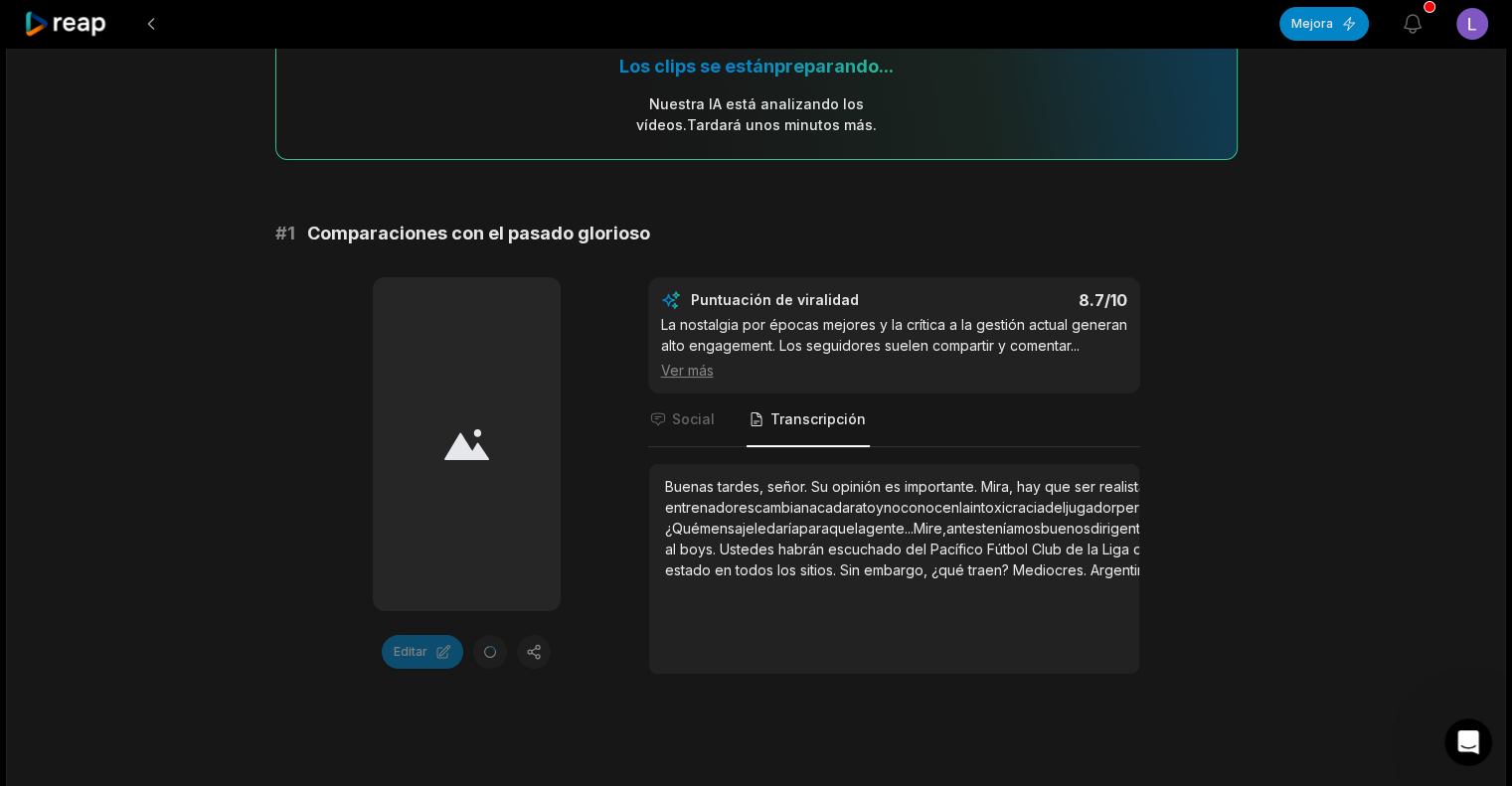 scroll, scrollTop: 199, scrollLeft: 0, axis: vertical 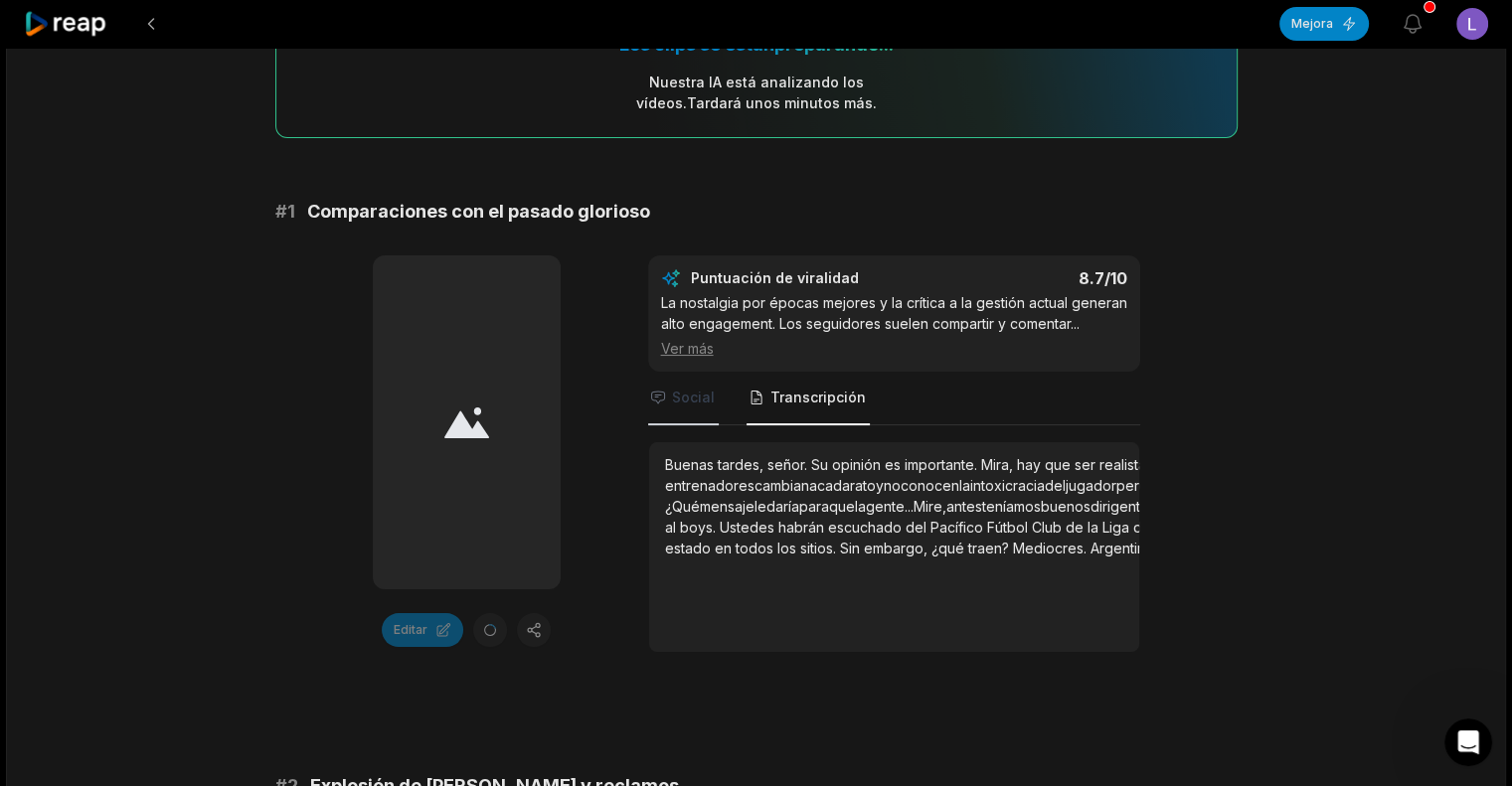 click on "Social" at bounding box center (693, 396) 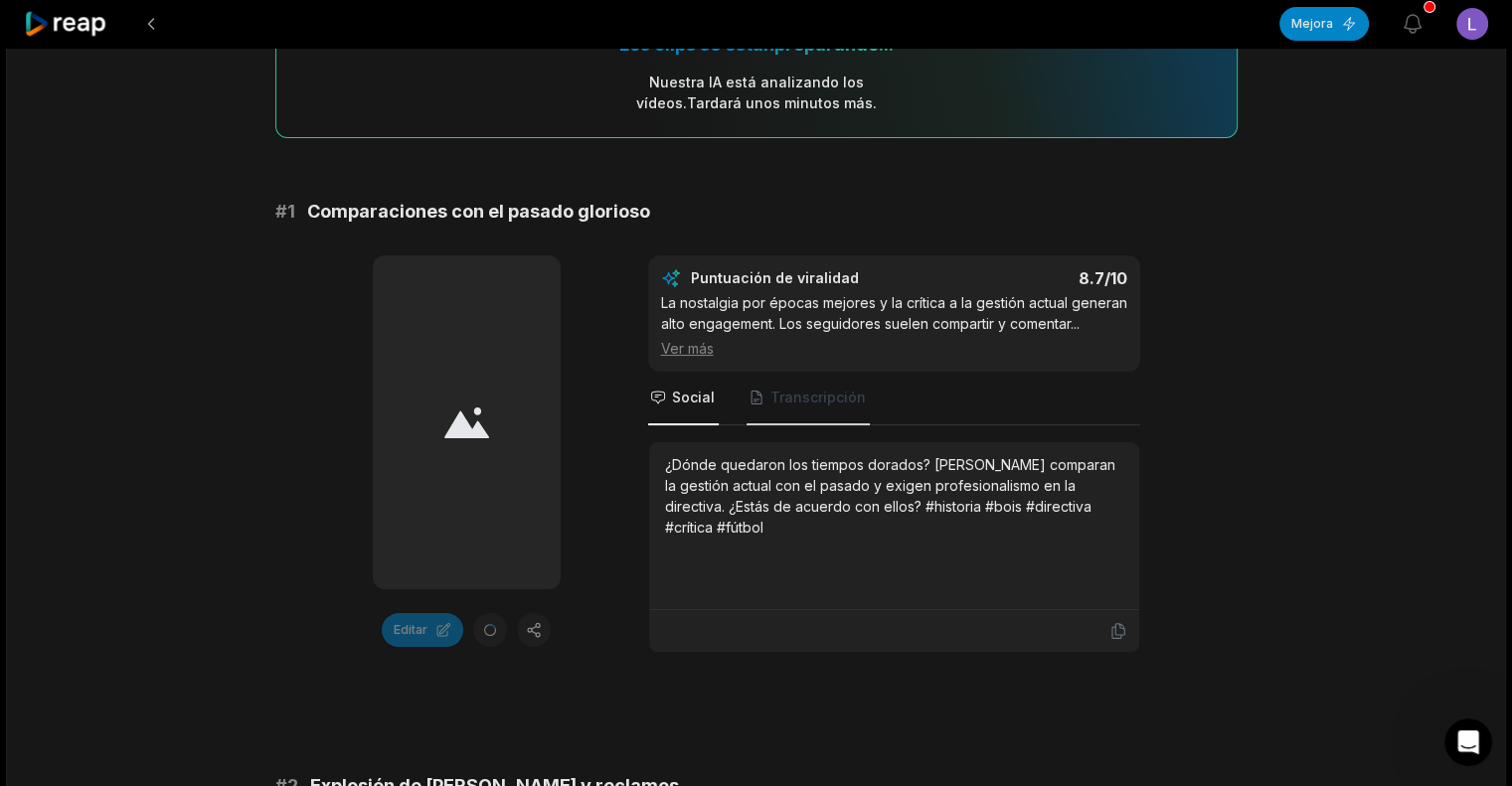click on "Transcripción" at bounding box center (818, 396) 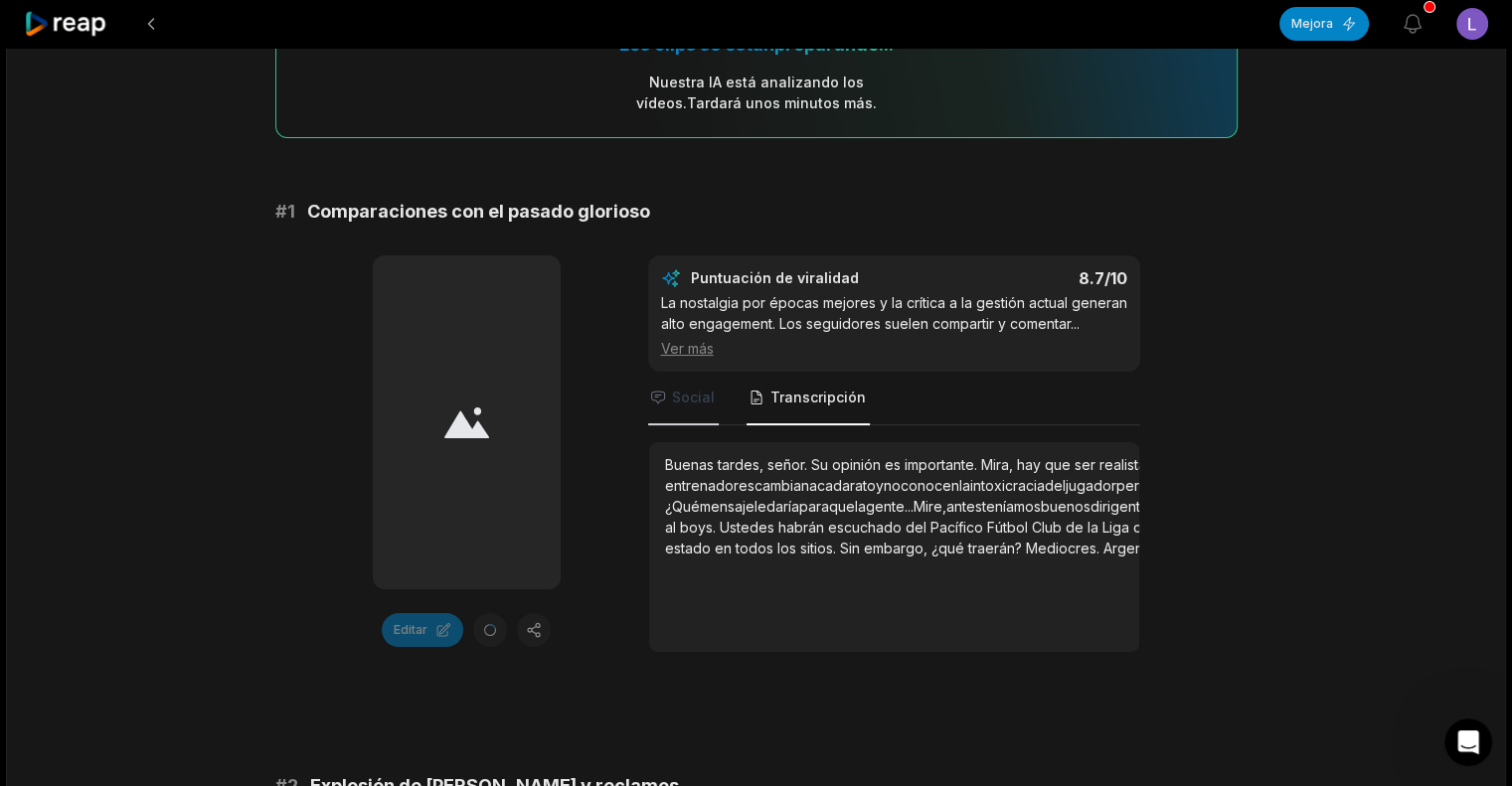 click on "Social" at bounding box center [693, 396] 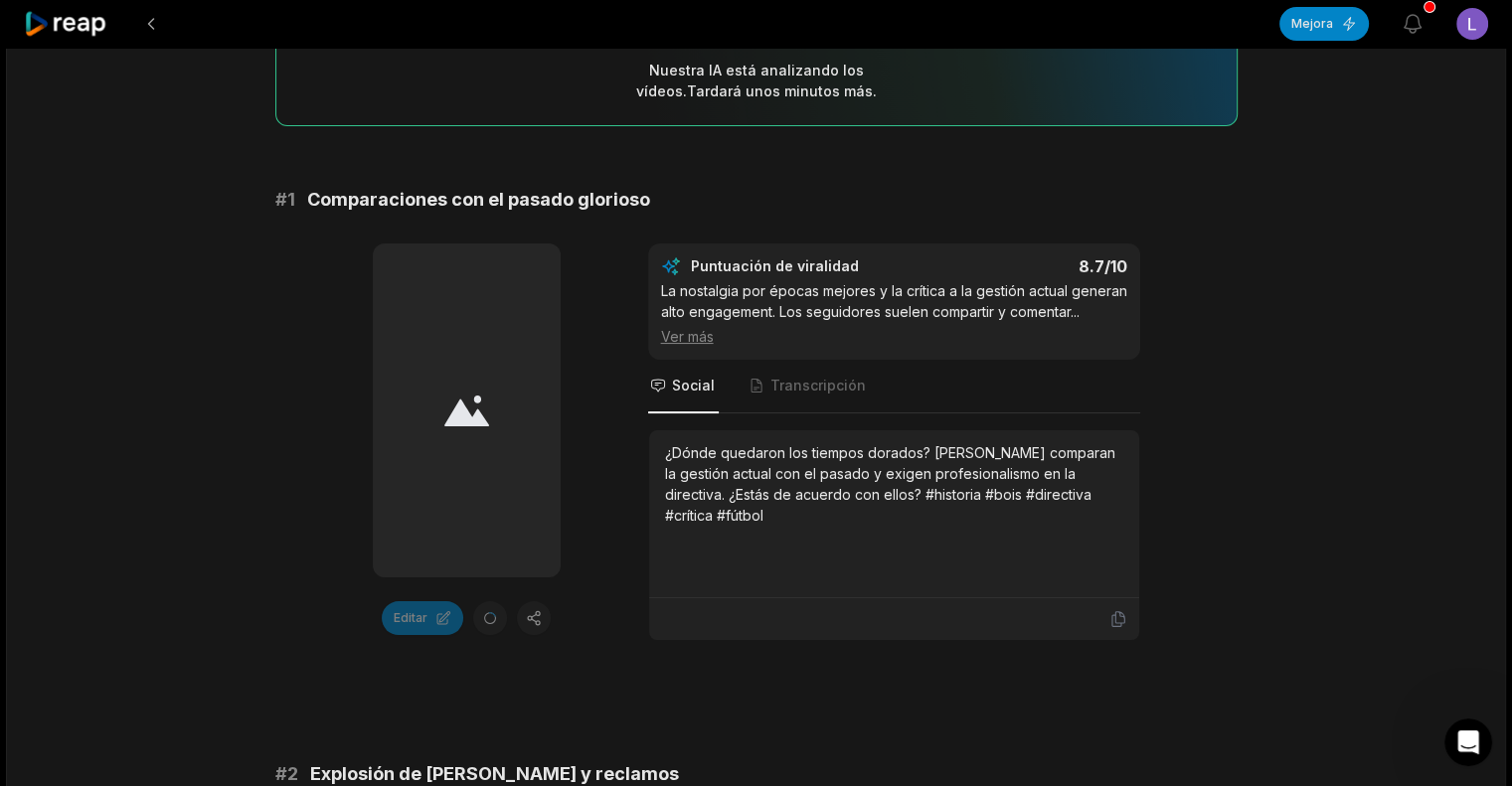scroll, scrollTop: 199, scrollLeft: 0, axis: vertical 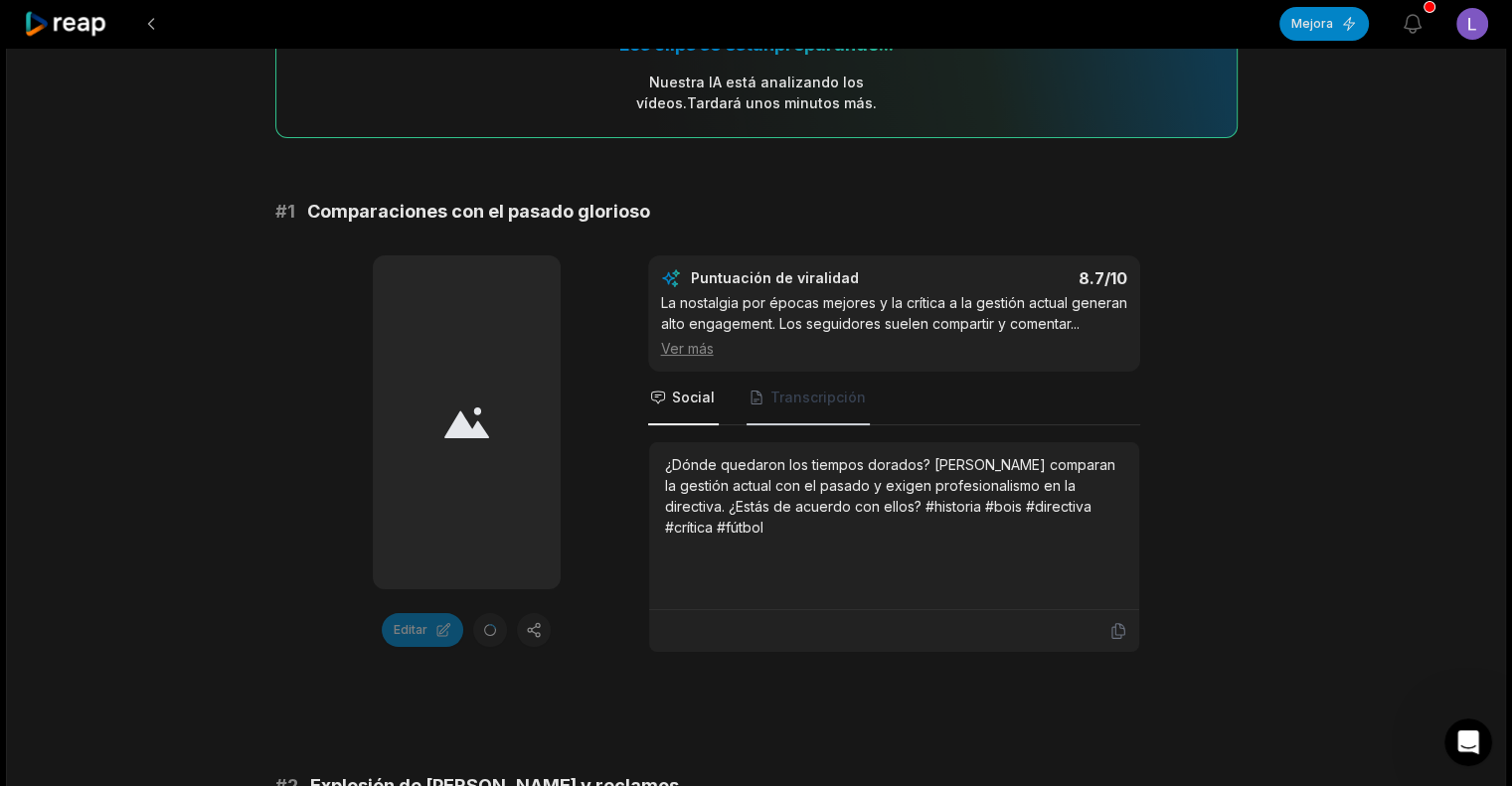 click on "Transcripción" at bounding box center (808, 398) 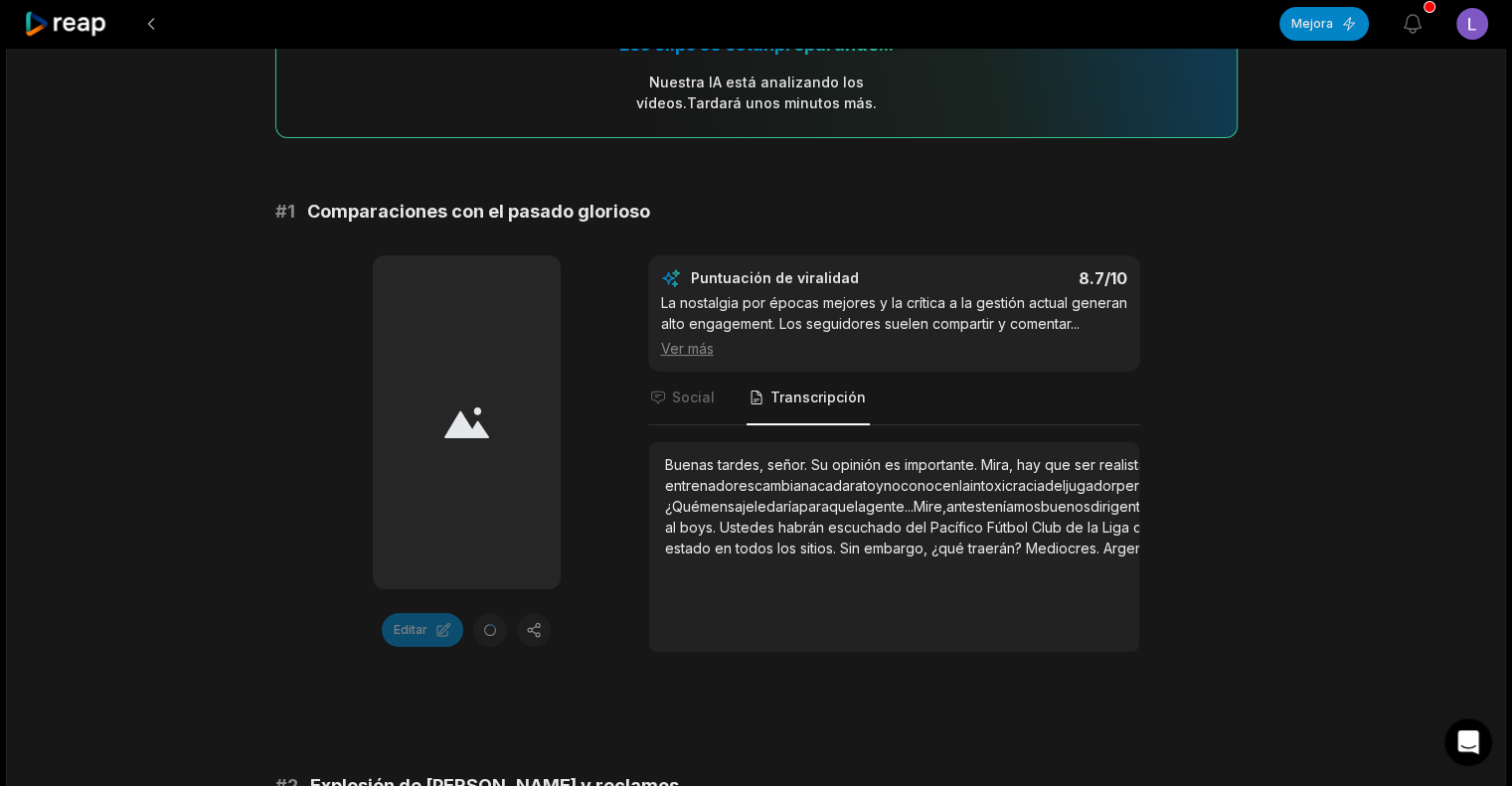 scroll, scrollTop: 449, scrollLeft: 0, axis: vertical 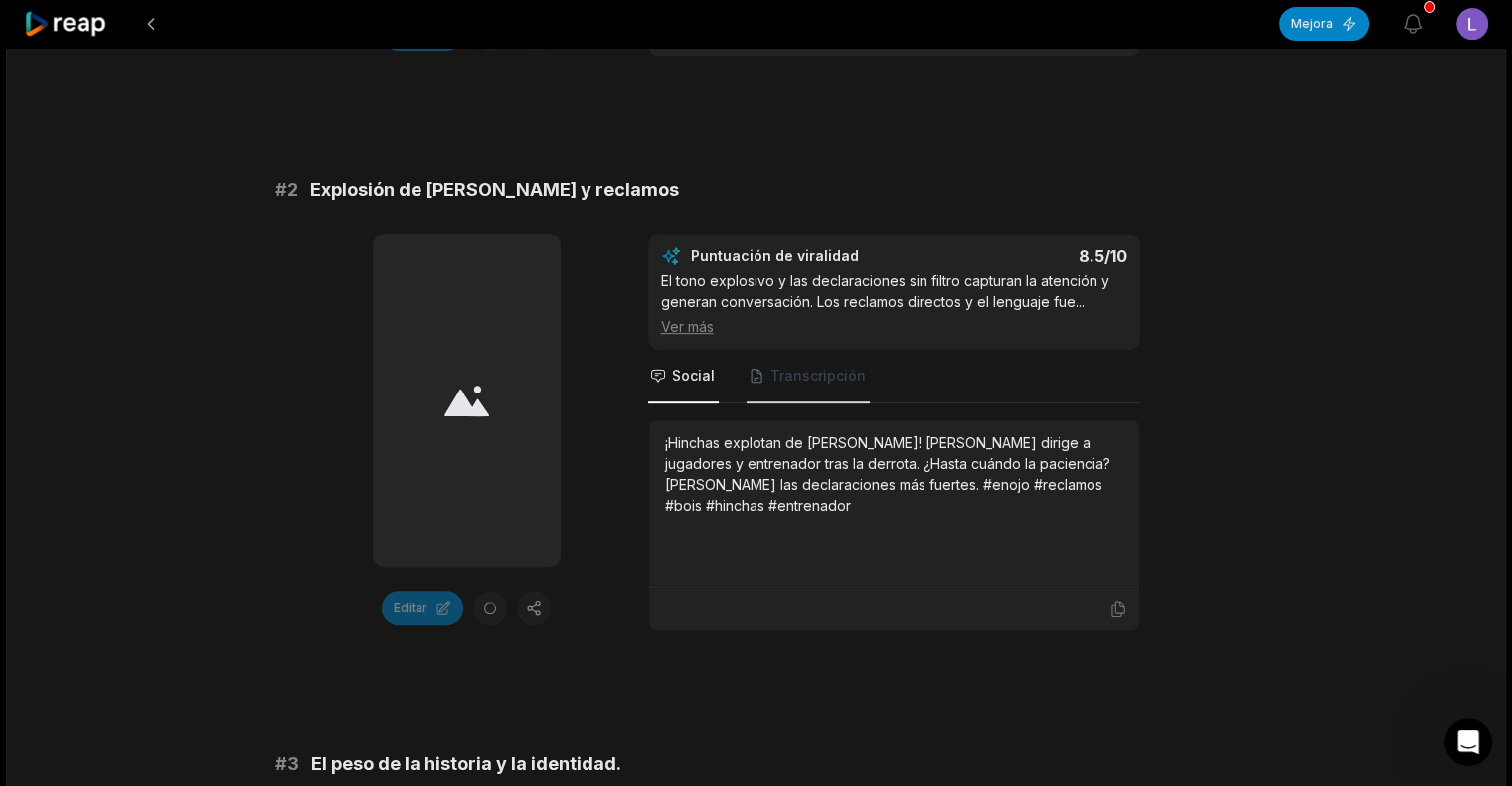 click on "Transcripción" at bounding box center (818, 375) 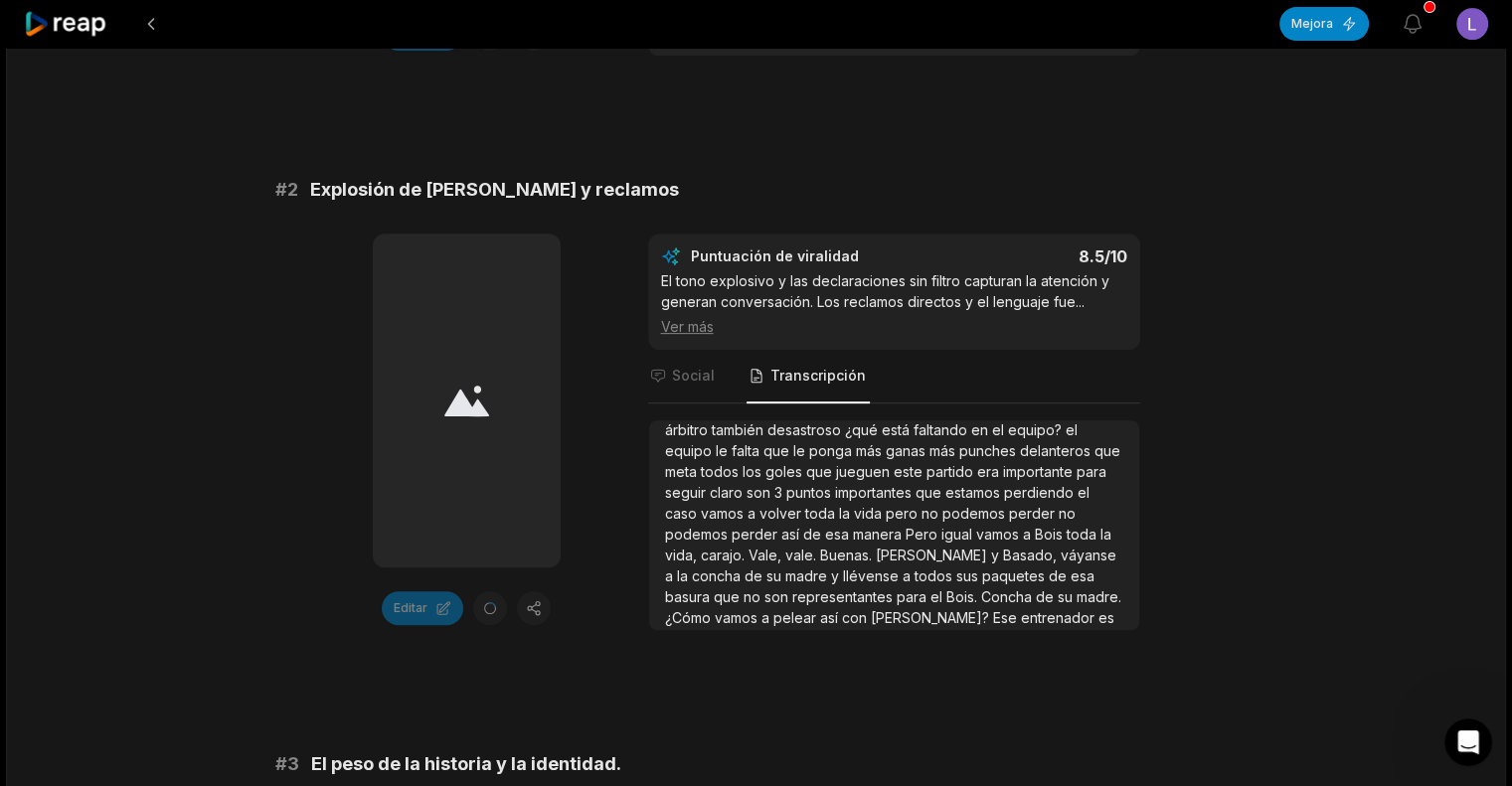 scroll, scrollTop: 99, scrollLeft: 0, axis: vertical 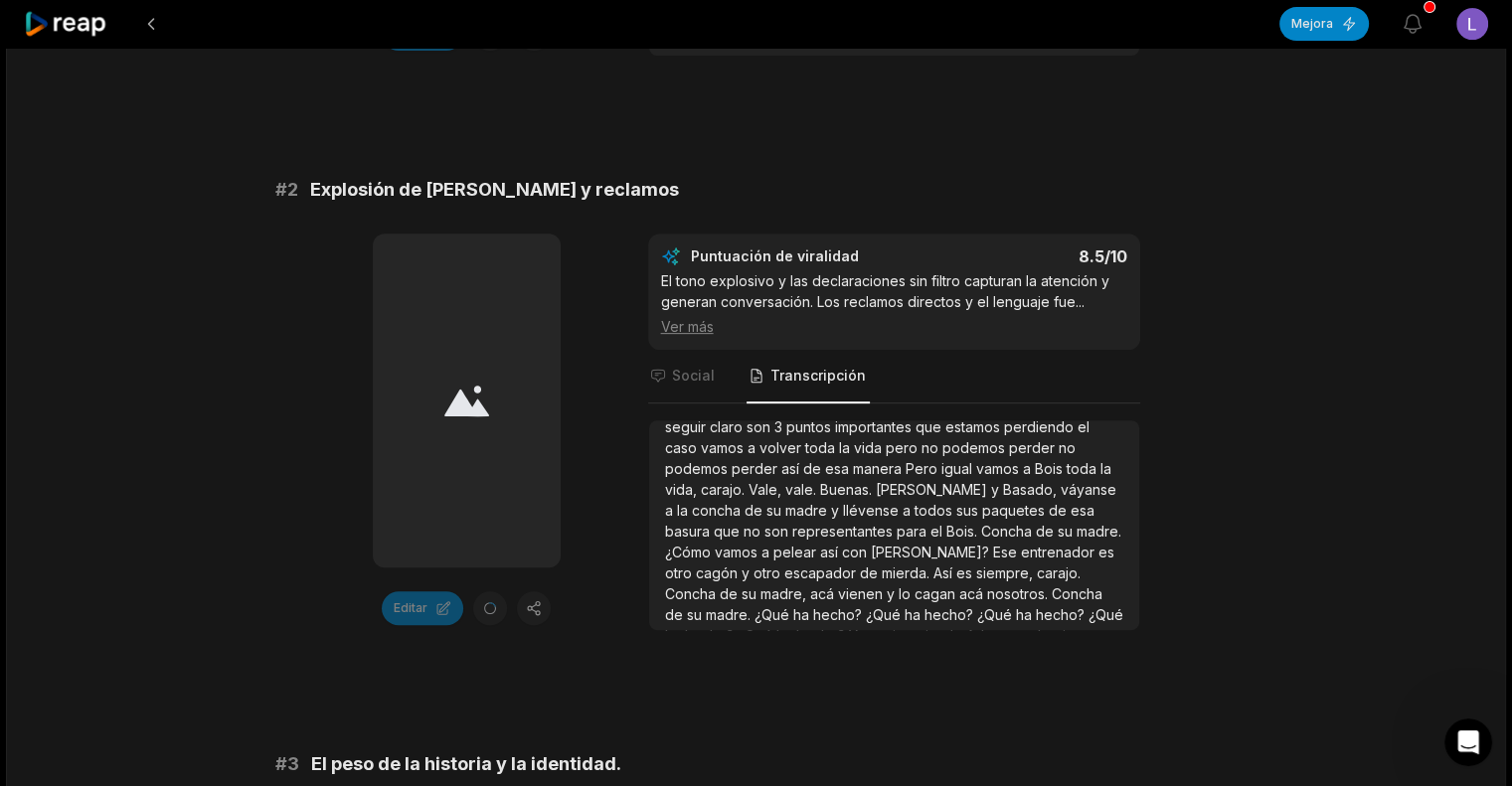 click on "16:33 HINCHAS Hace 15 minutos Español es 00:00  -  16:33 Retrato 0  fps   Bestia Los clips se están  preparando... Nuestra IA está analizando los vídeos  .  Tardará unos minutos más. #  1 Comparaciones con el pasado glorioso Editar Puntuación de viralidad 8.7  /10 La nostalgia por épocas mejores y la crítica a la gestión actual generan alto engagement. Los seguidores suelen compartir y comentar  ...   Ver más Social Transcripción Buenas      tardes,      señor.      Su      opinión      es      importante.      [PERSON_NAME],      hay      que      ser      realistas.      Tiene      jugadores  buenos      el  Bois,  no  tiene  entrenador,  porque  los entrenadores  cambian  a  cada  rato  y  no  conocen  la  intoxicracia  del  jugador  [DEMOGRAPHIC_DATA].  Yo  soy  [PERSON_NAME],  pero  yo  no  soy  fanático,  soy  hincha,  aplaudo  al  que  mejor  juega.  Entonces  en  este  caso  me  toca  aplaudir  al  Cusco.  Empezaron  bien,  ganando,  pero  no  sabían  aprovecharlo.  Porque  se  tiraron  para  atrás." at bounding box center [756, 2356] 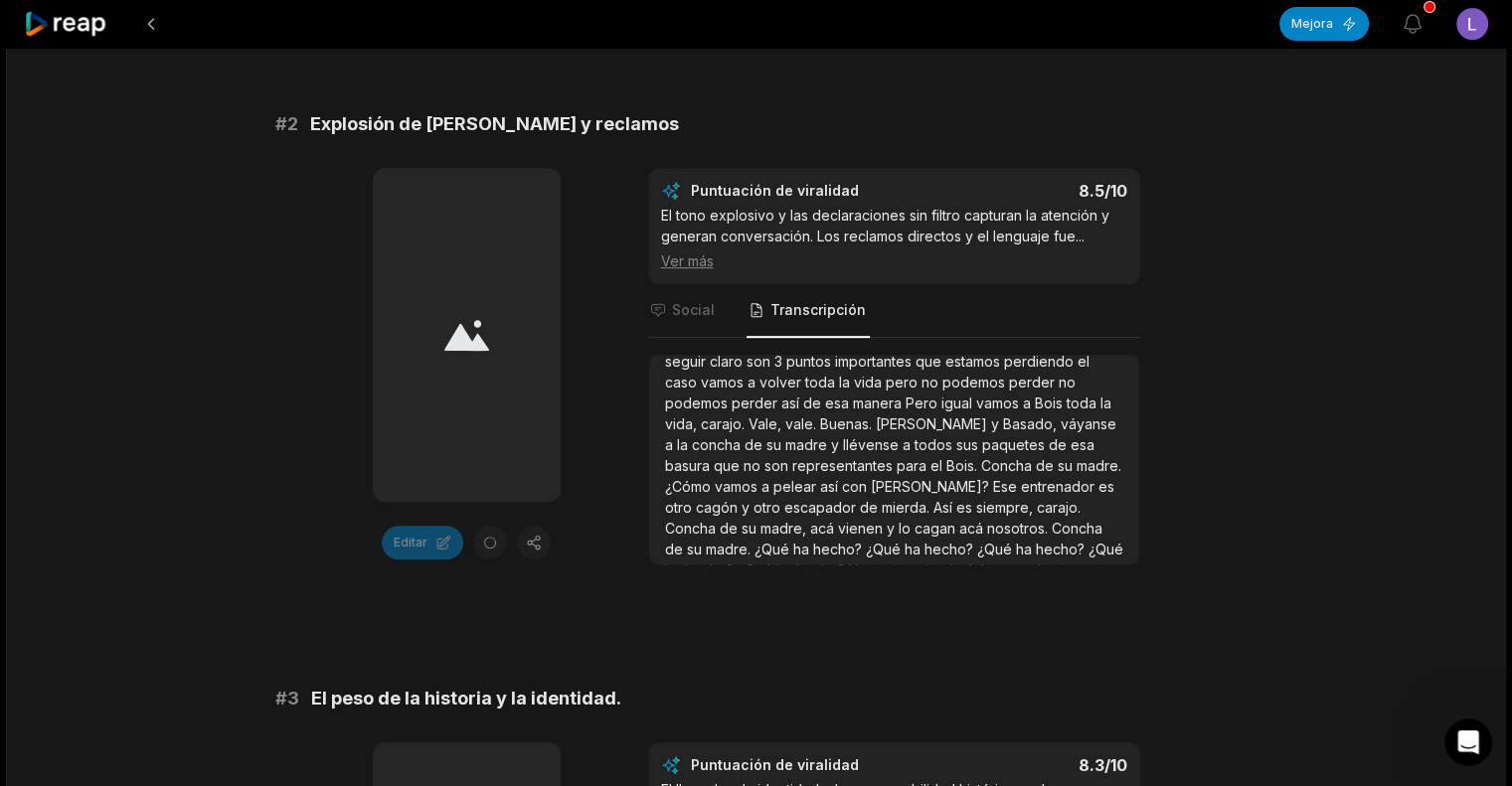 scroll, scrollTop: 1093, scrollLeft: 0, axis: vertical 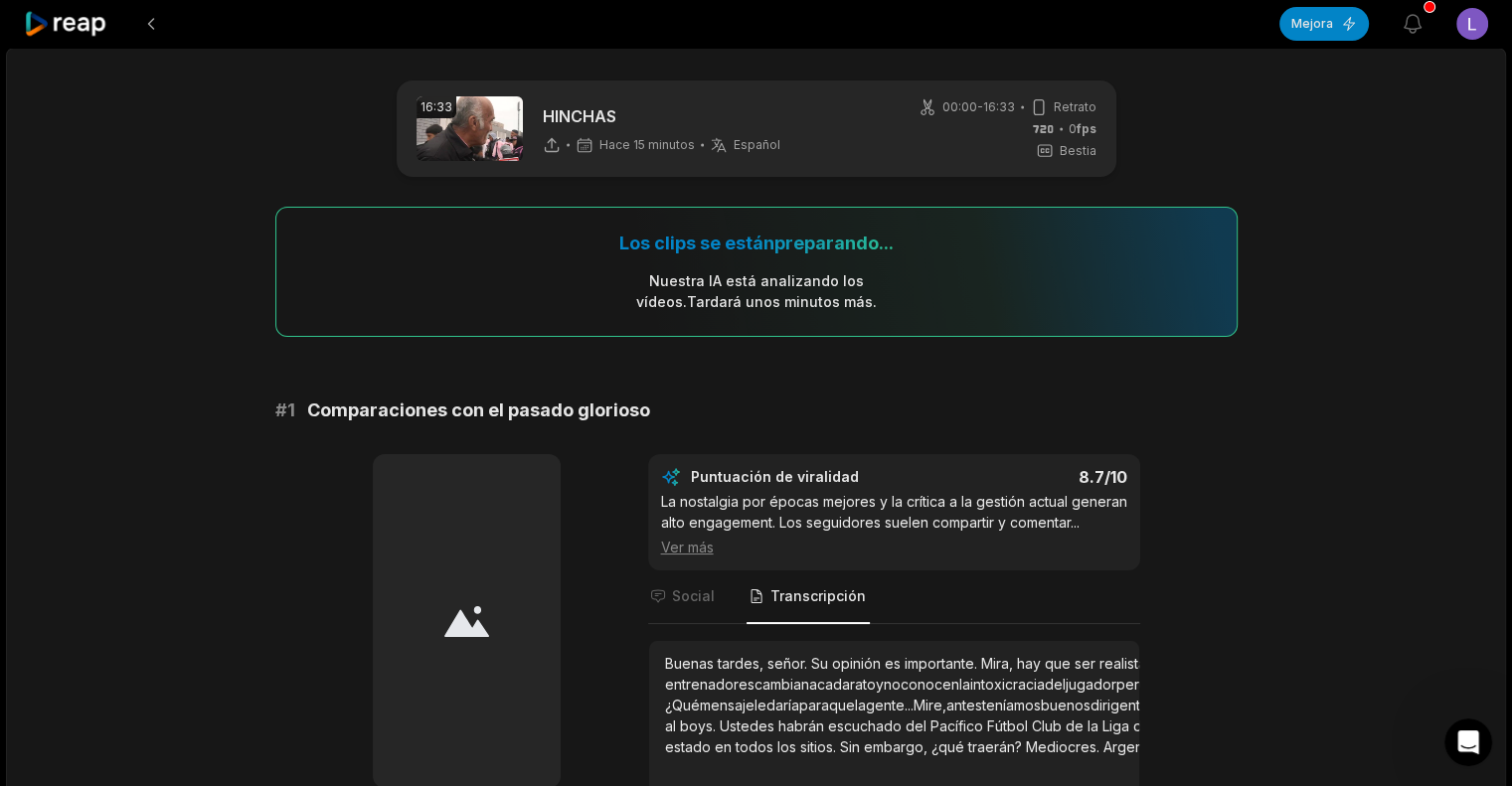 click 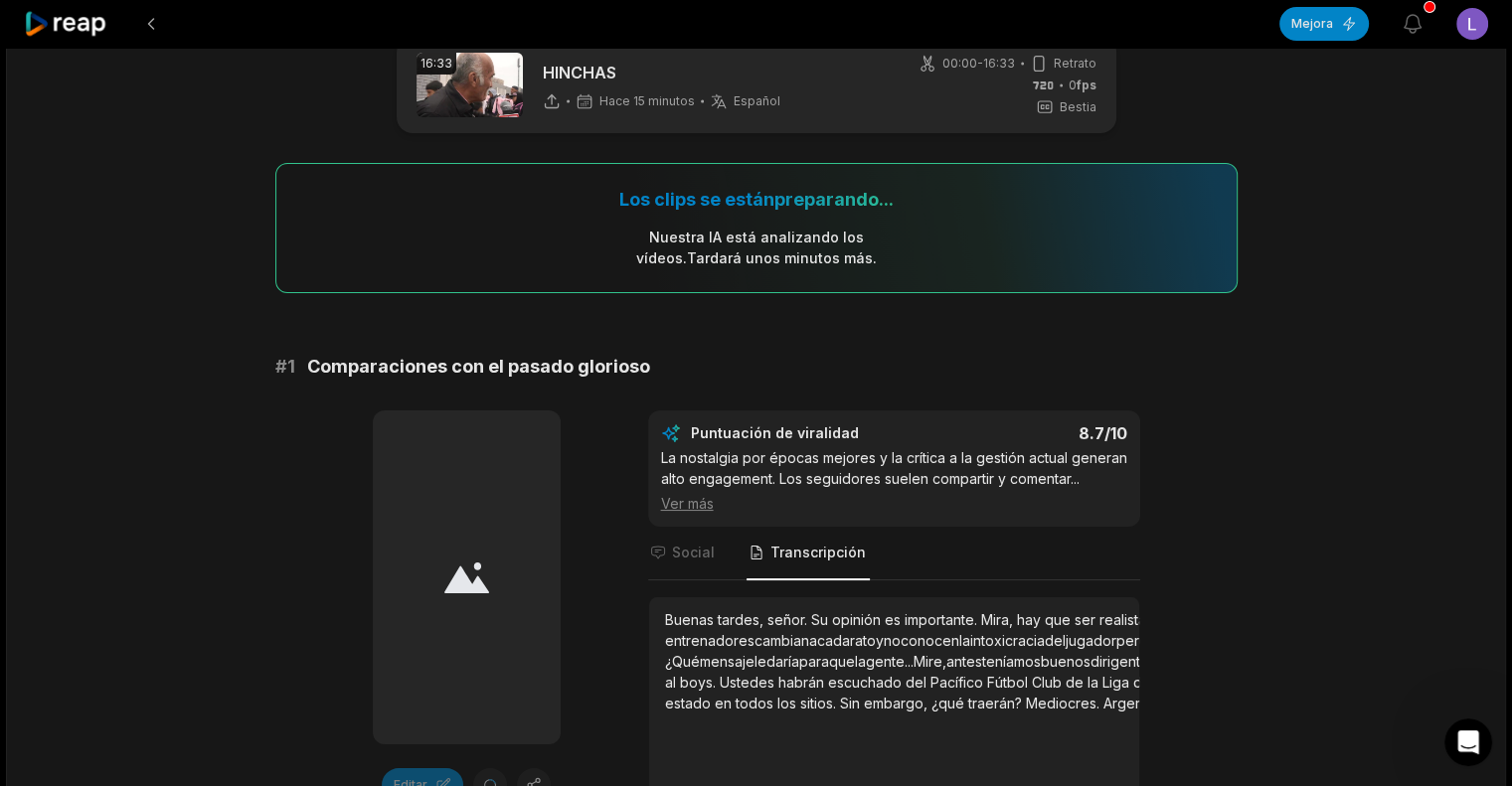 scroll, scrollTop: 199, scrollLeft: 0, axis: vertical 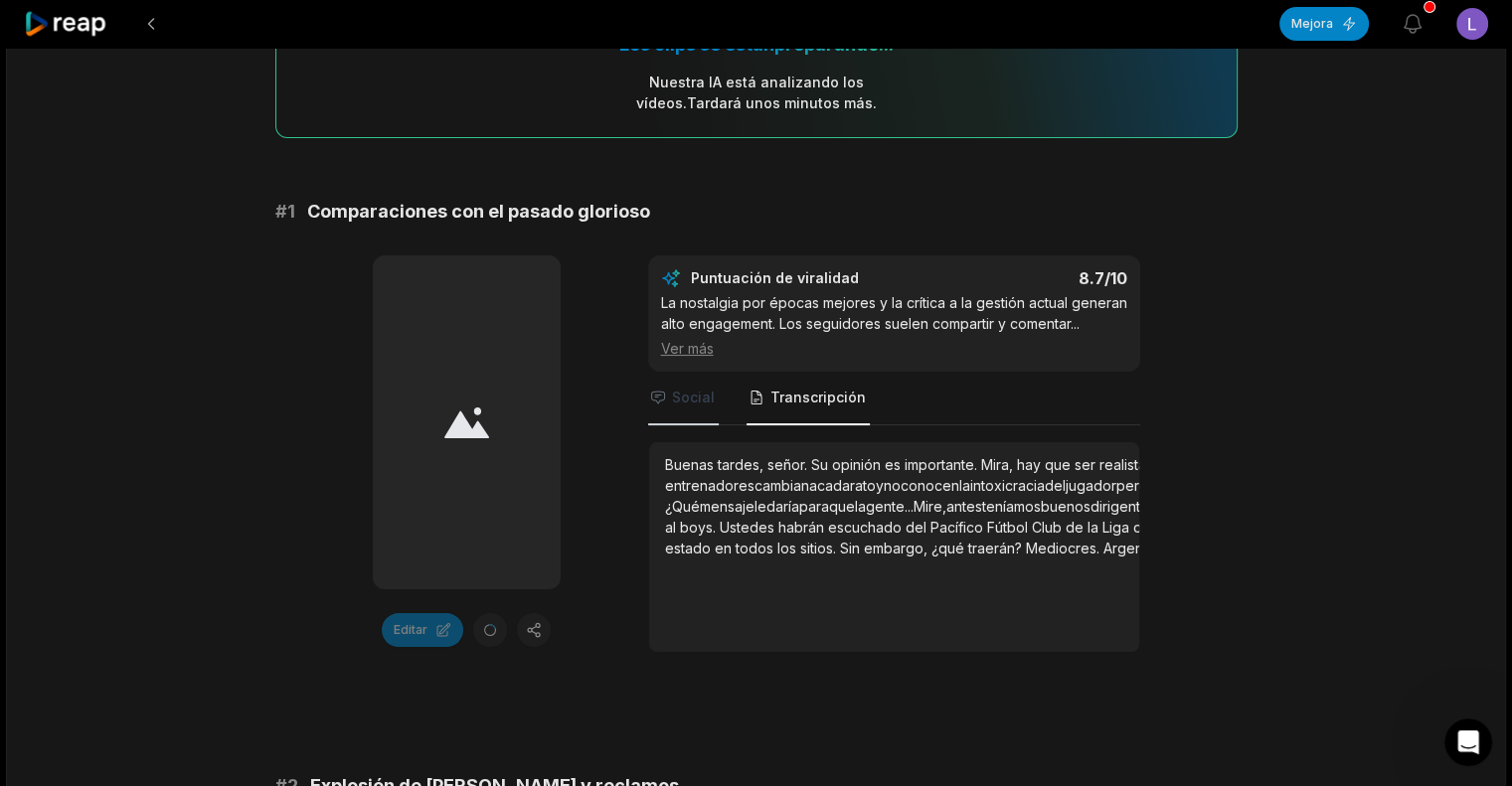 click on "Social" at bounding box center (683, 398) 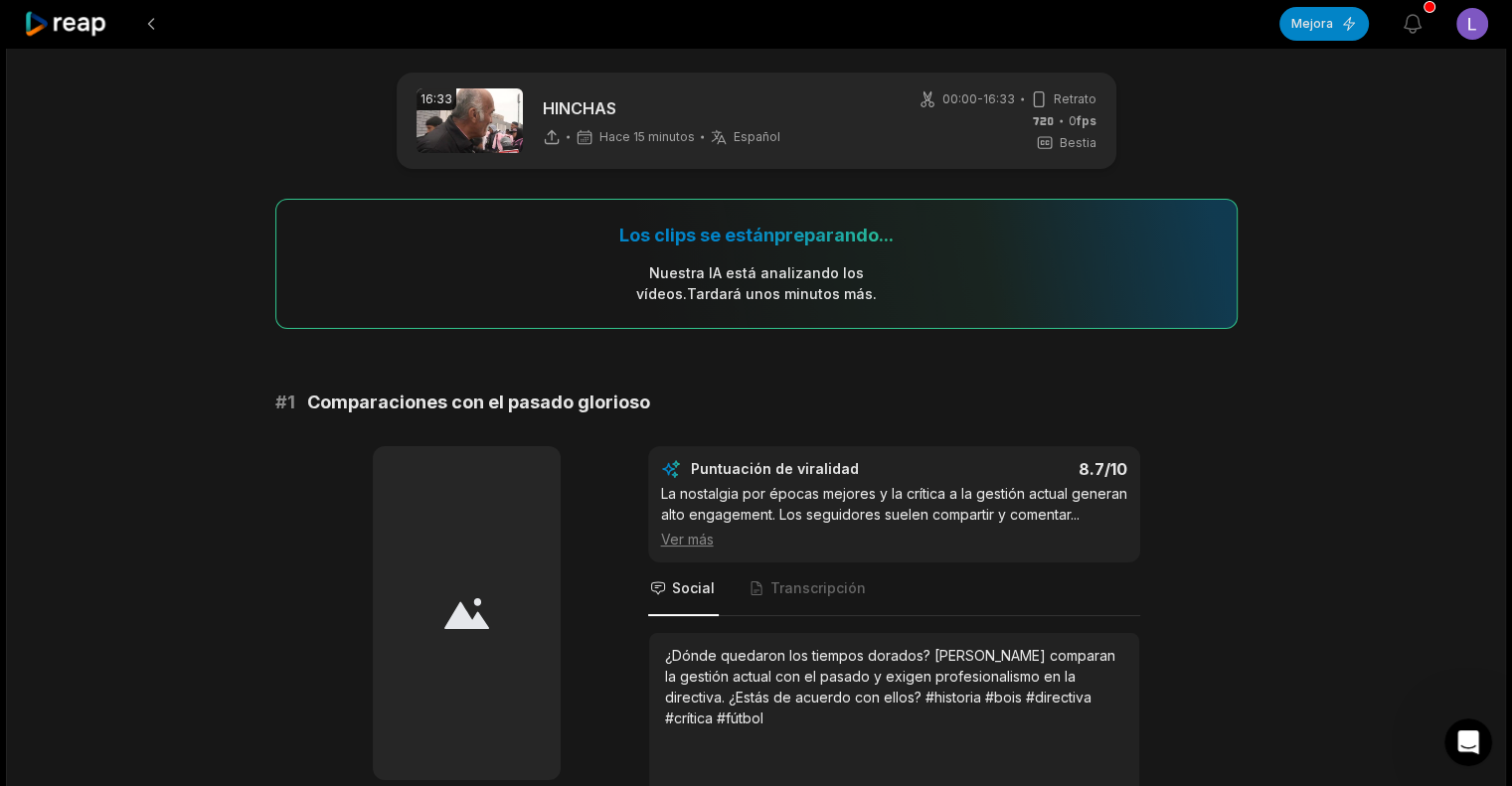 scroll, scrollTop: 0, scrollLeft: 0, axis: both 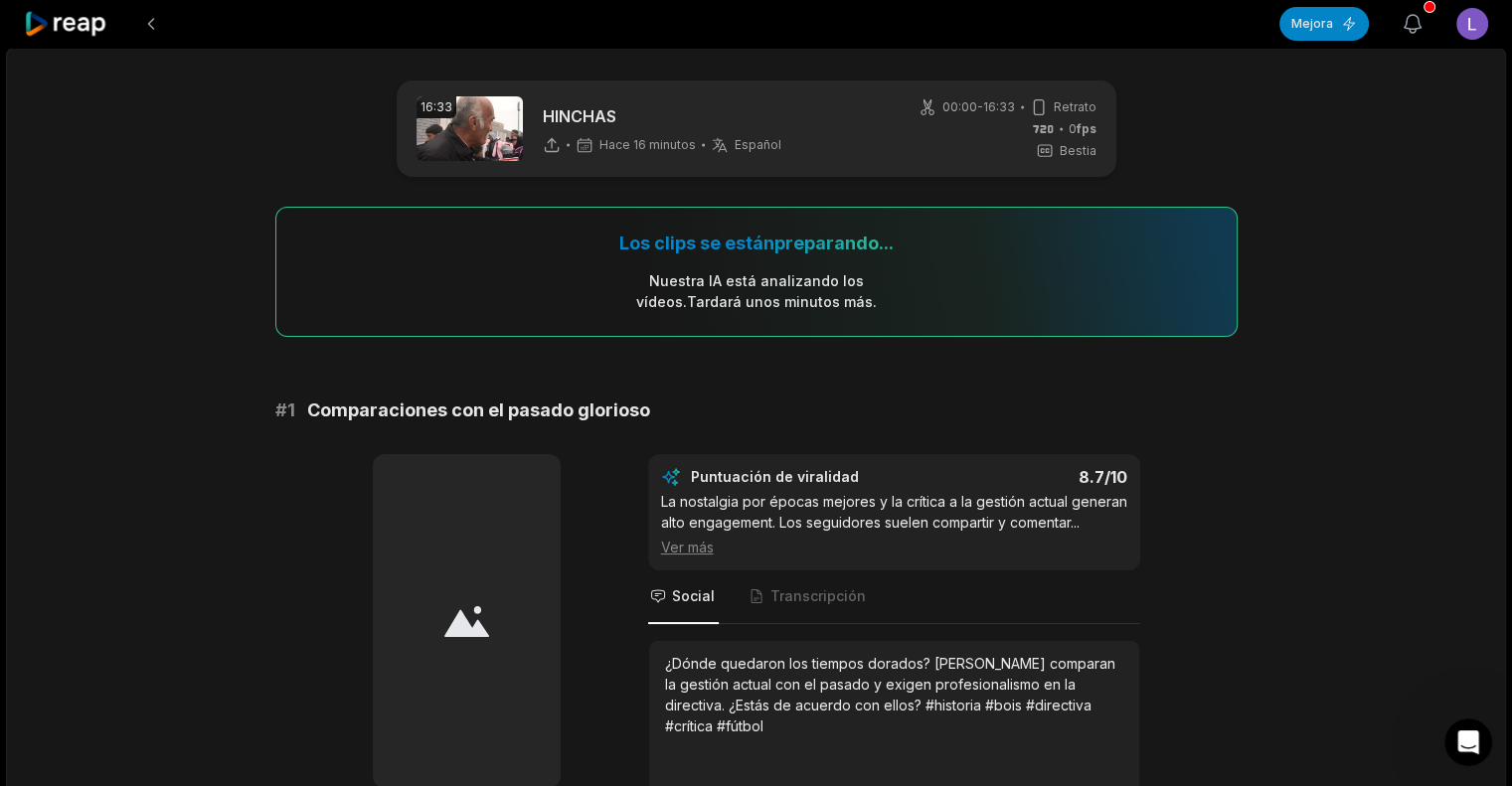click 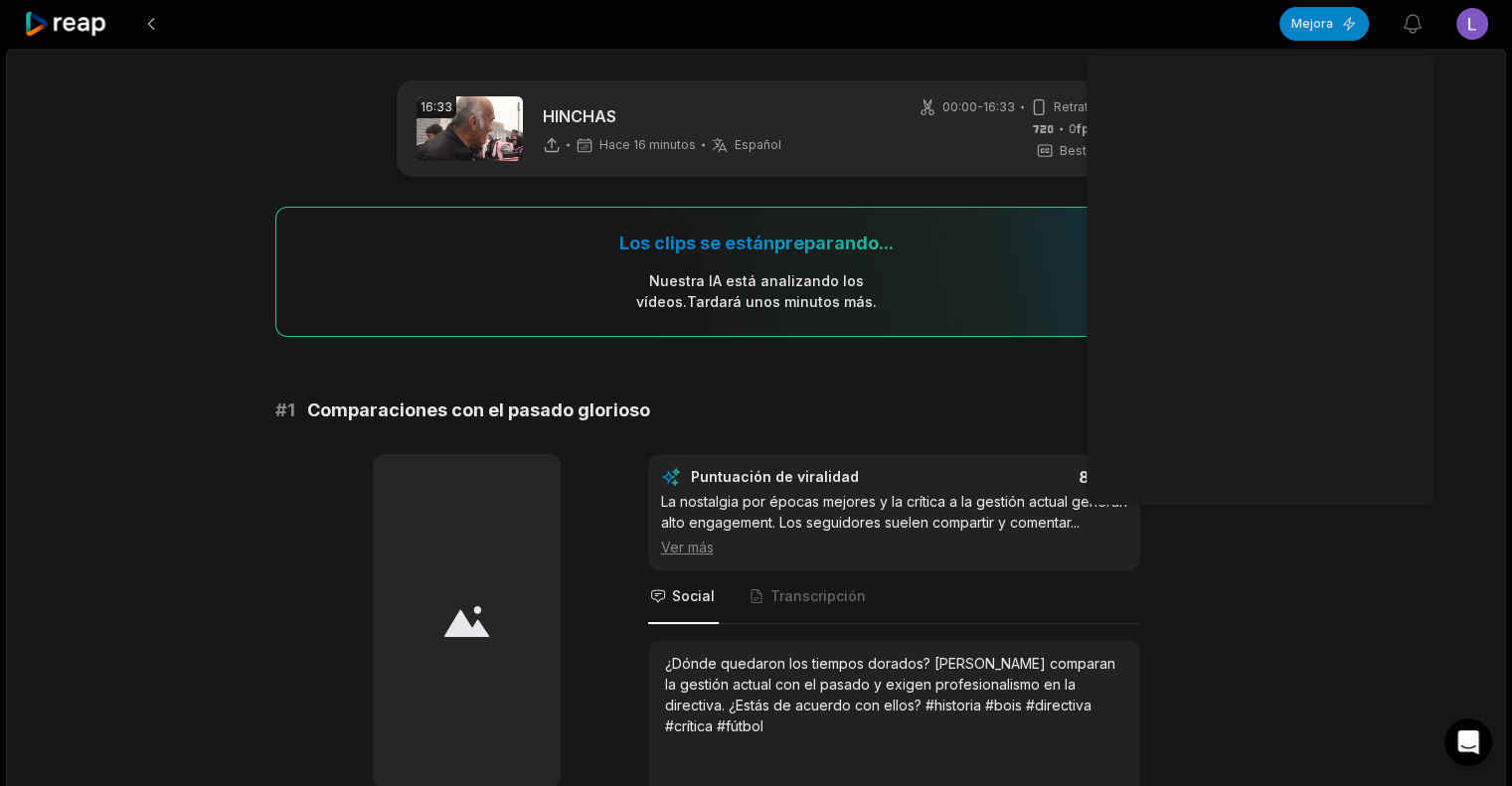 click on "16:33 HINCHAS Hace 16 minutos Español es 00:00  -  16:33 Retrato 0  fps   Bestia Los clips se están  preparando... Nuestra IA está analizando los vídeos  .  Tardará unos minutos más. #  1 Comparaciones con el pasado glorioso Editar Puntuación de viralidad 8.7  /10 La nostalgia por épocas mejores y la crítica a la gestión actual generan alto engagement. Los seguidores suelen compartir y comentar  ...   Ver más Social Transcripción ¿Dónde quedaron los tiempos dorados? [PERSON_NAME] comparan la gestión actual con el pasado y exigen profesionalismo en la directiva. ¿Estás de acuerdo con ellos? #historia #bois #directiva #crítica #fútbol #  2 Explosión de [PERSON_NAME] y reclamos Editar Puntuación de viralidad 8.5  /10 El tono explosivo y las declaraciones sin filtro capturan la atención y generan conversación. Los reclamos directos y el lenguaje fue  ...   Ver más Social Transcripción fríos      no      corren      no      meten      ganando      1      a      0      nos      voltean      el" at bounding box center [756, 3151] 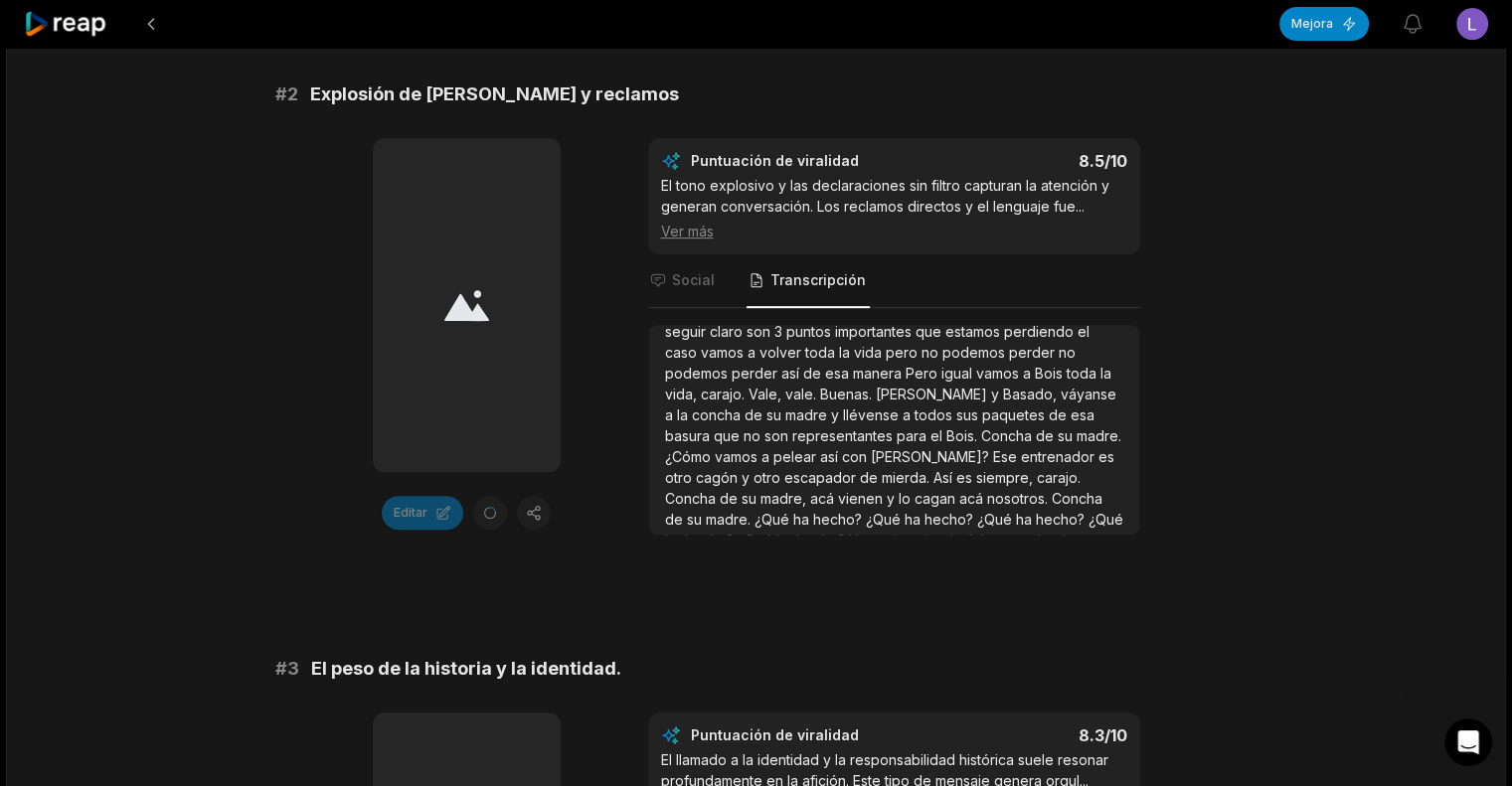 scroll, scrollTop: 894, scrollLeft: 0, axis: vertical 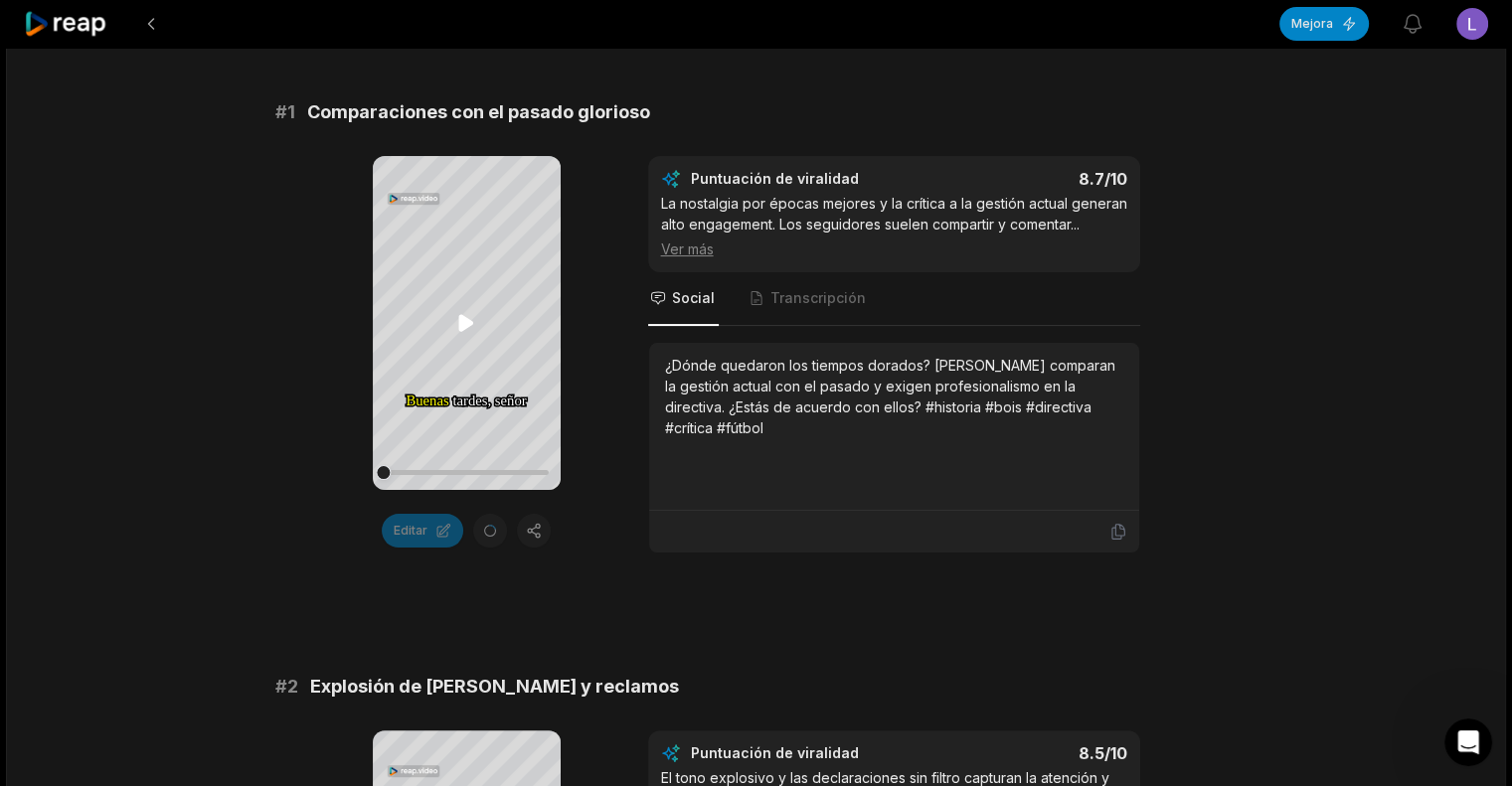 click 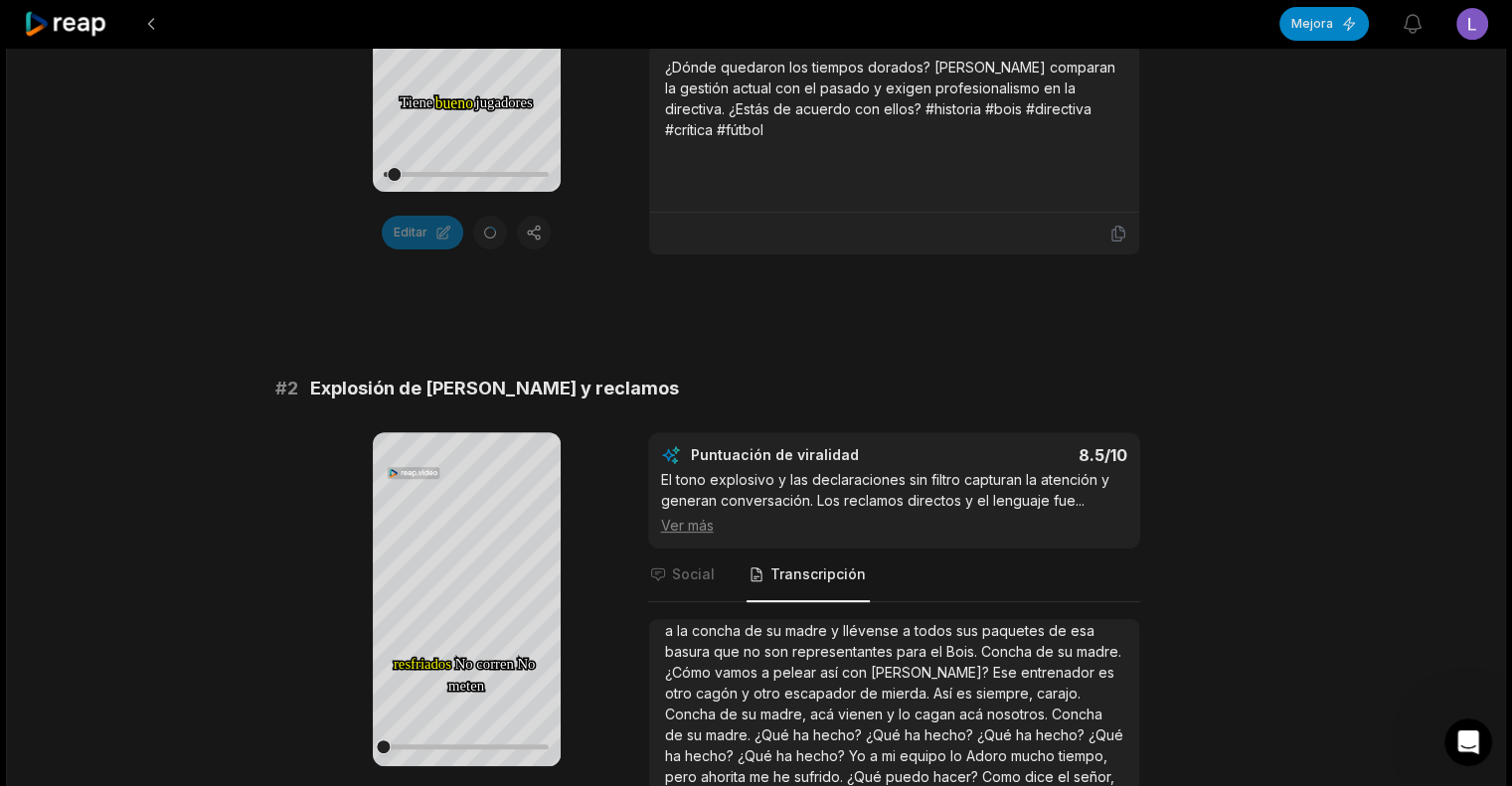 scroll, scrollTop: 298, scrollLeft: 0, axis: vertical 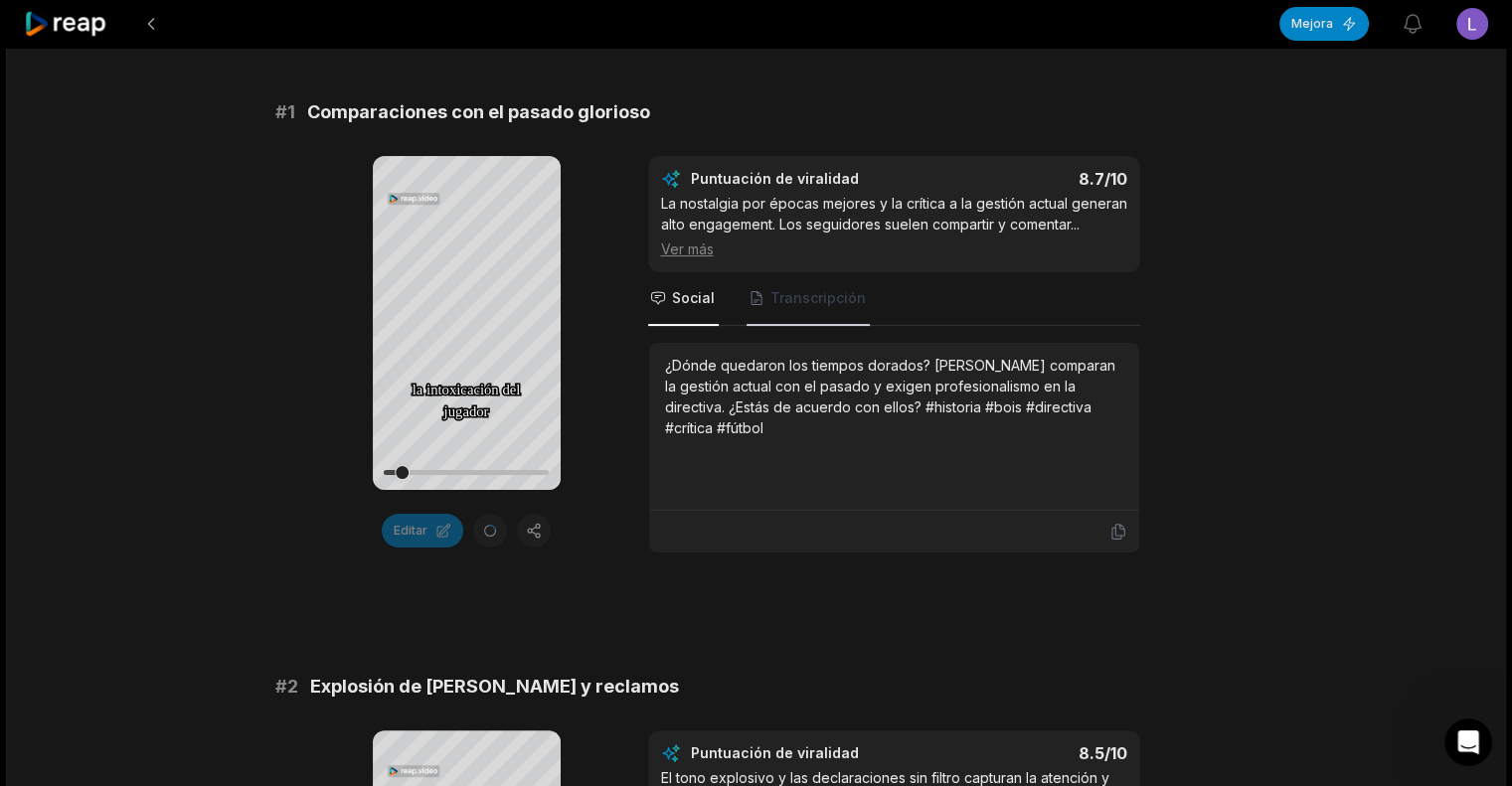 click on "Transcripción" at bounding box center [818, 297] 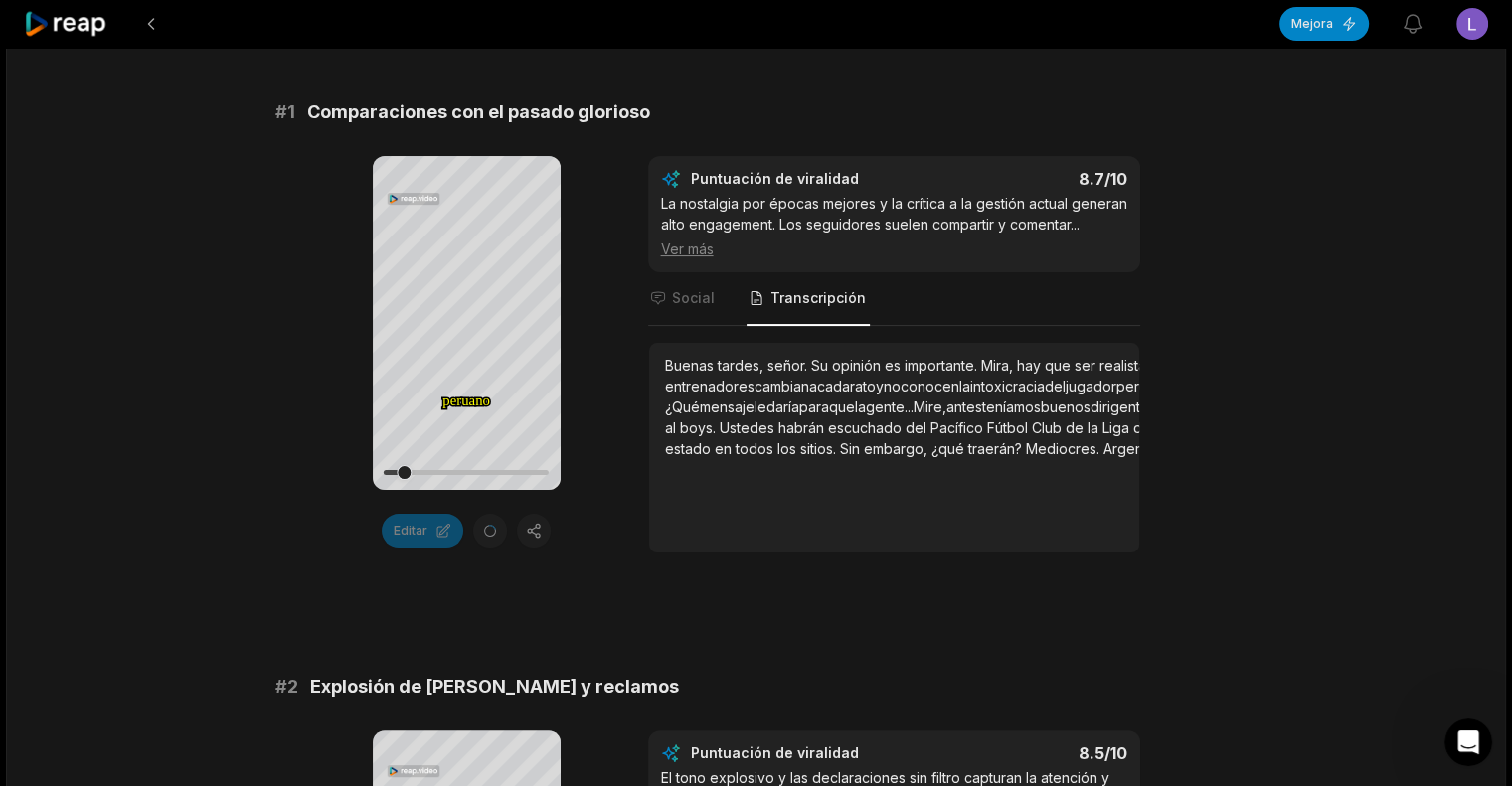 scroll, scrollTop: 0, scrollLeft: 0, axis: both 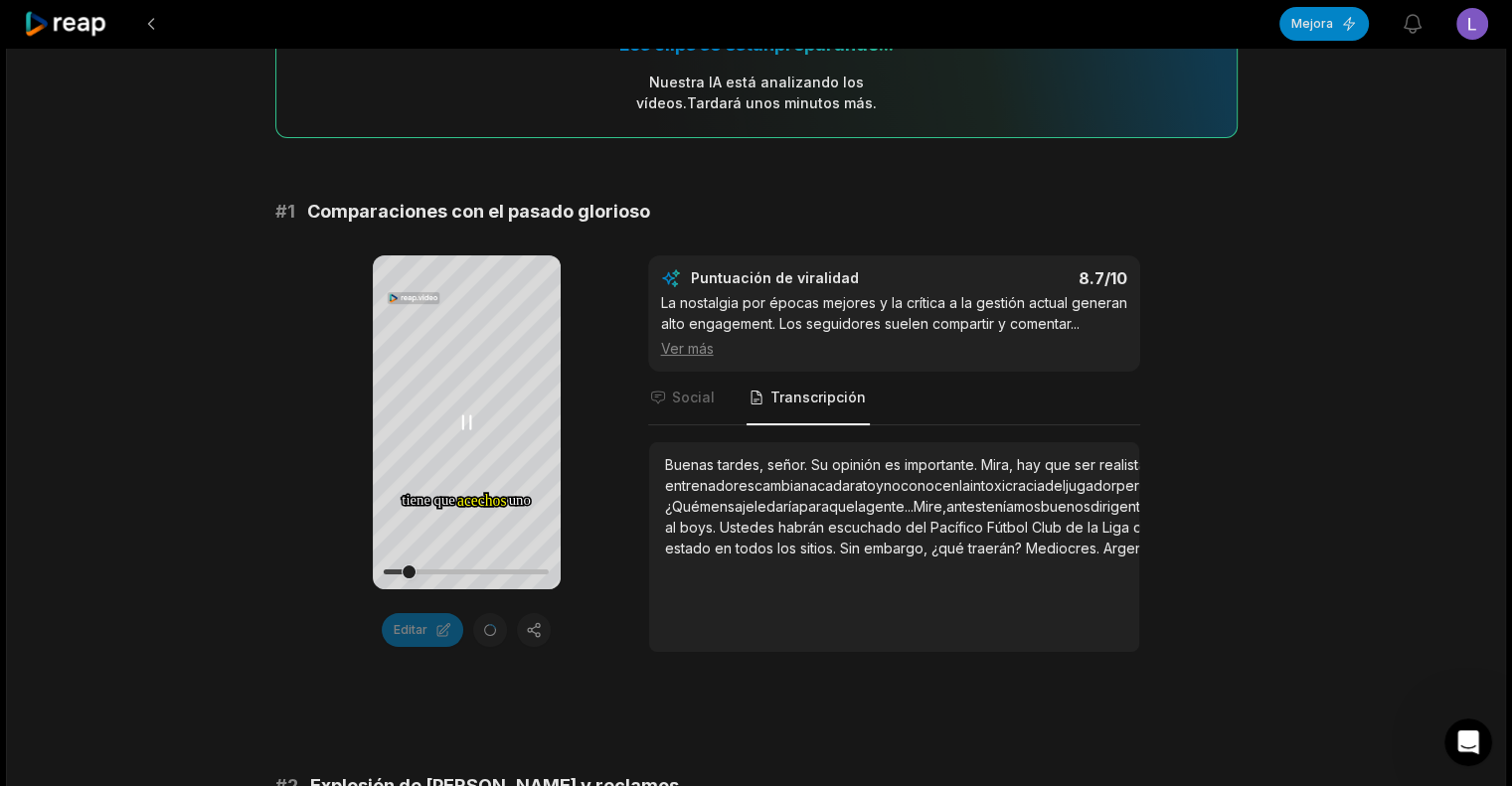 click at bounding box center (466, 571) 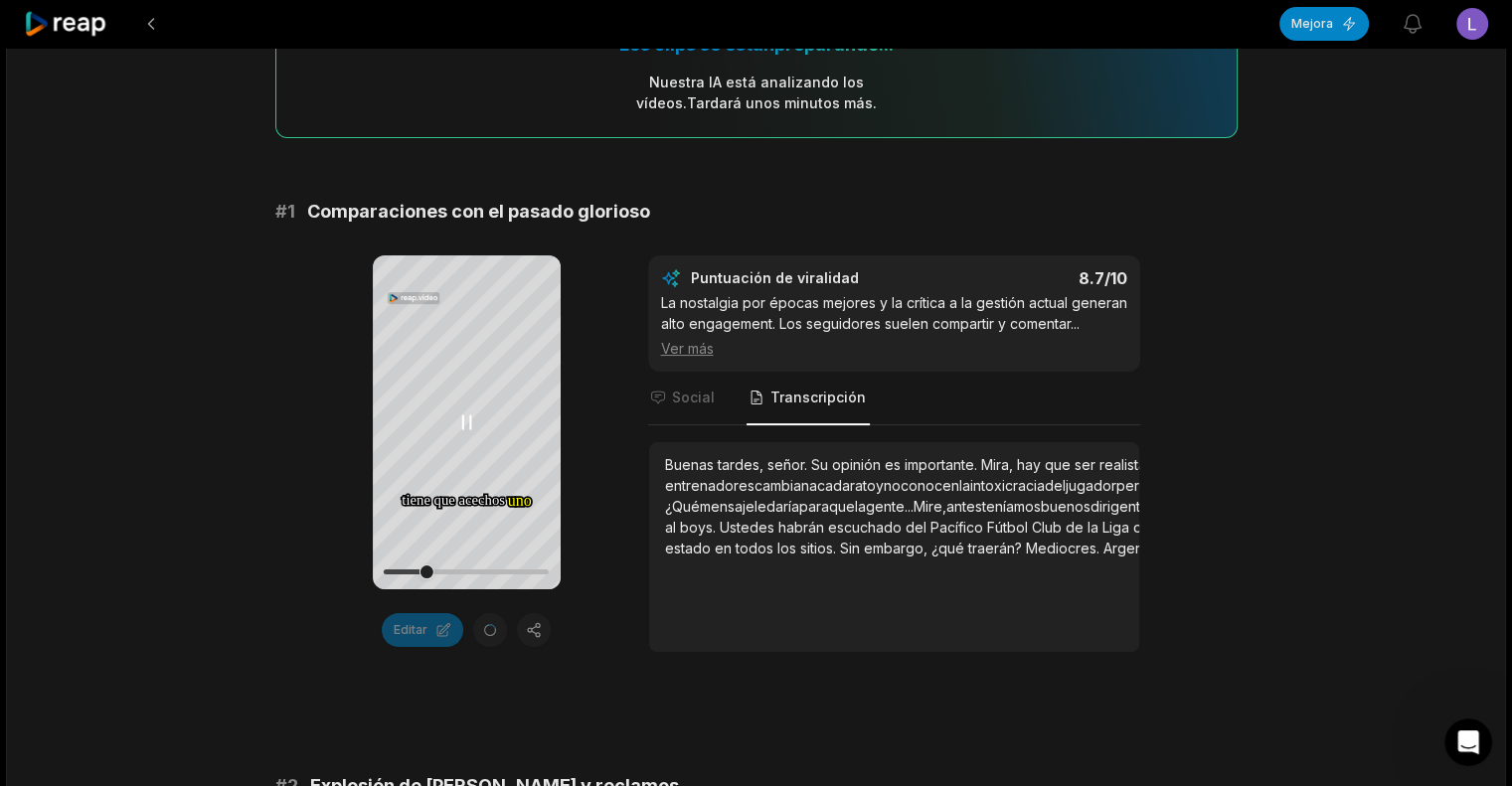 click at bounding box center [466, 571] 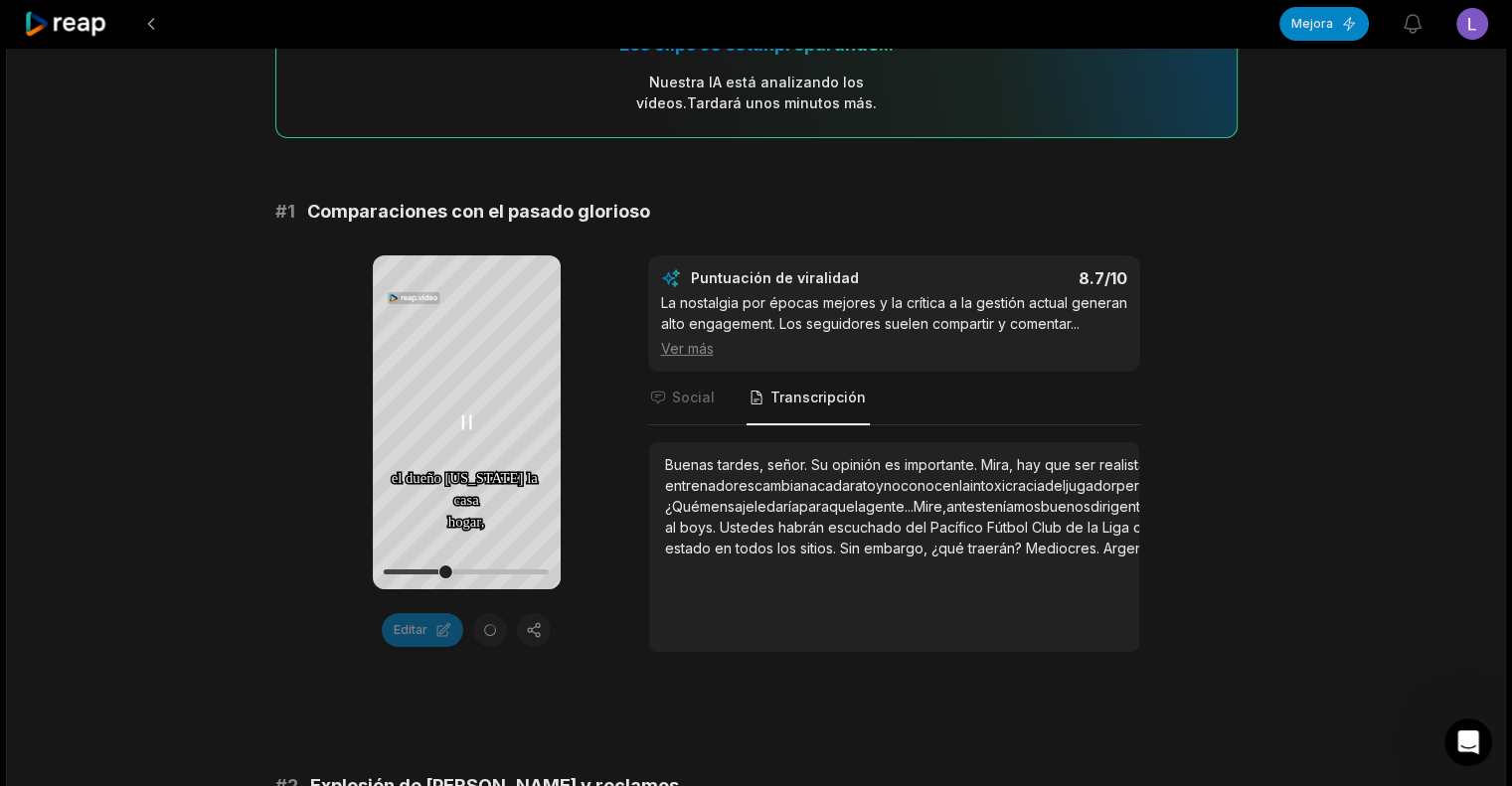 click at bounding box center [466, 571] 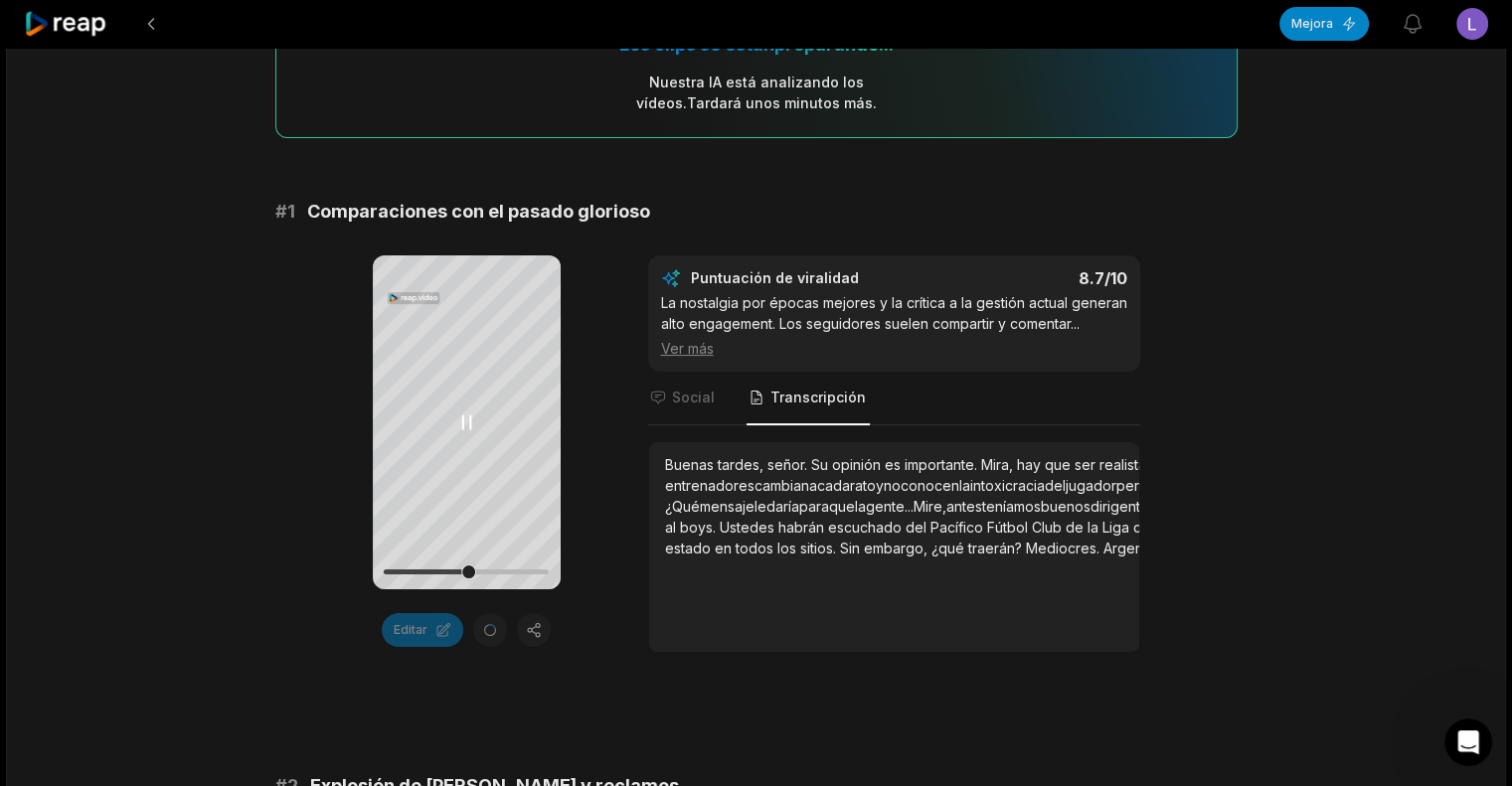 click at bounding box center (466, 571) 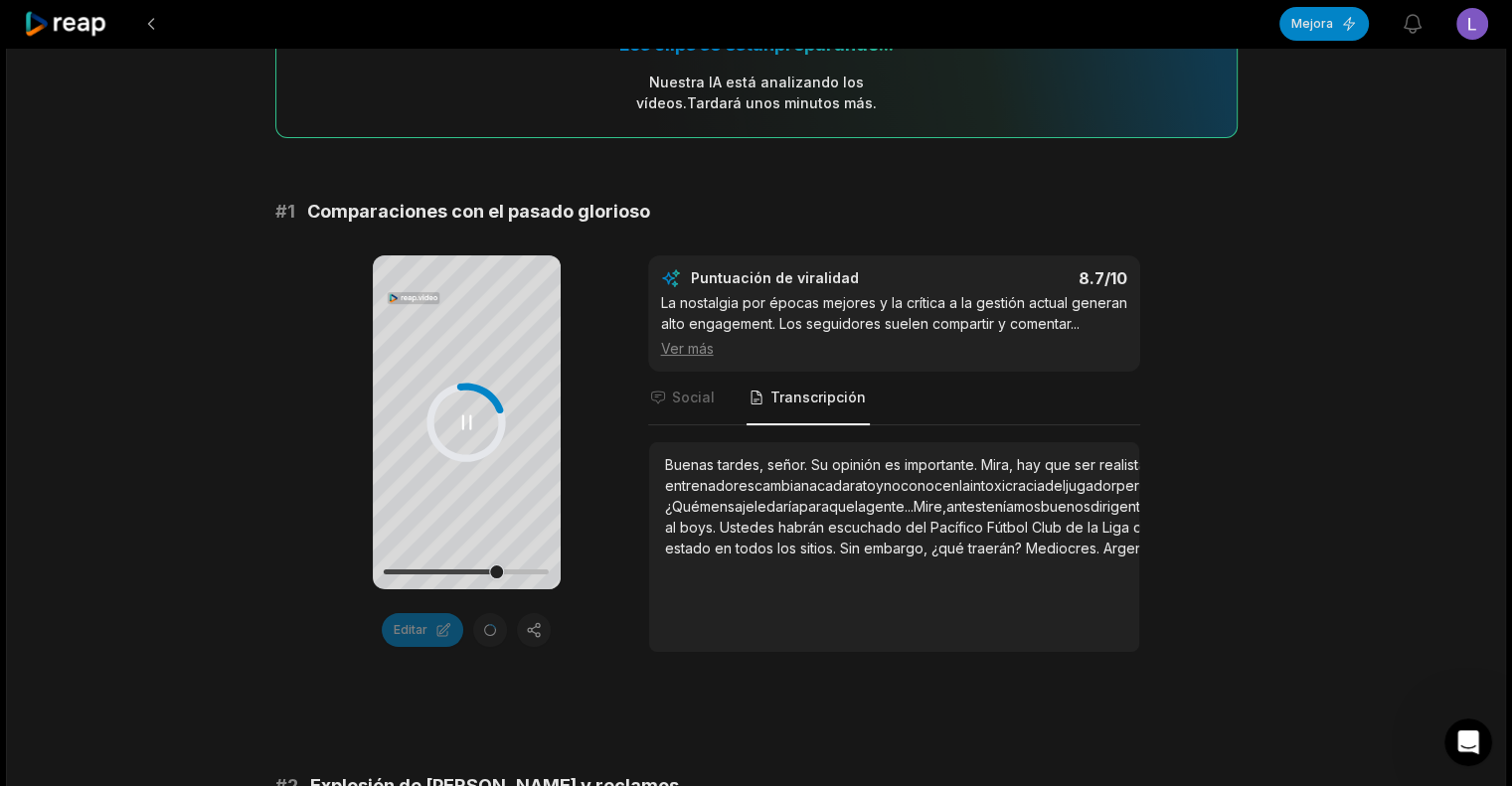 click at bounding box center [466, 571] 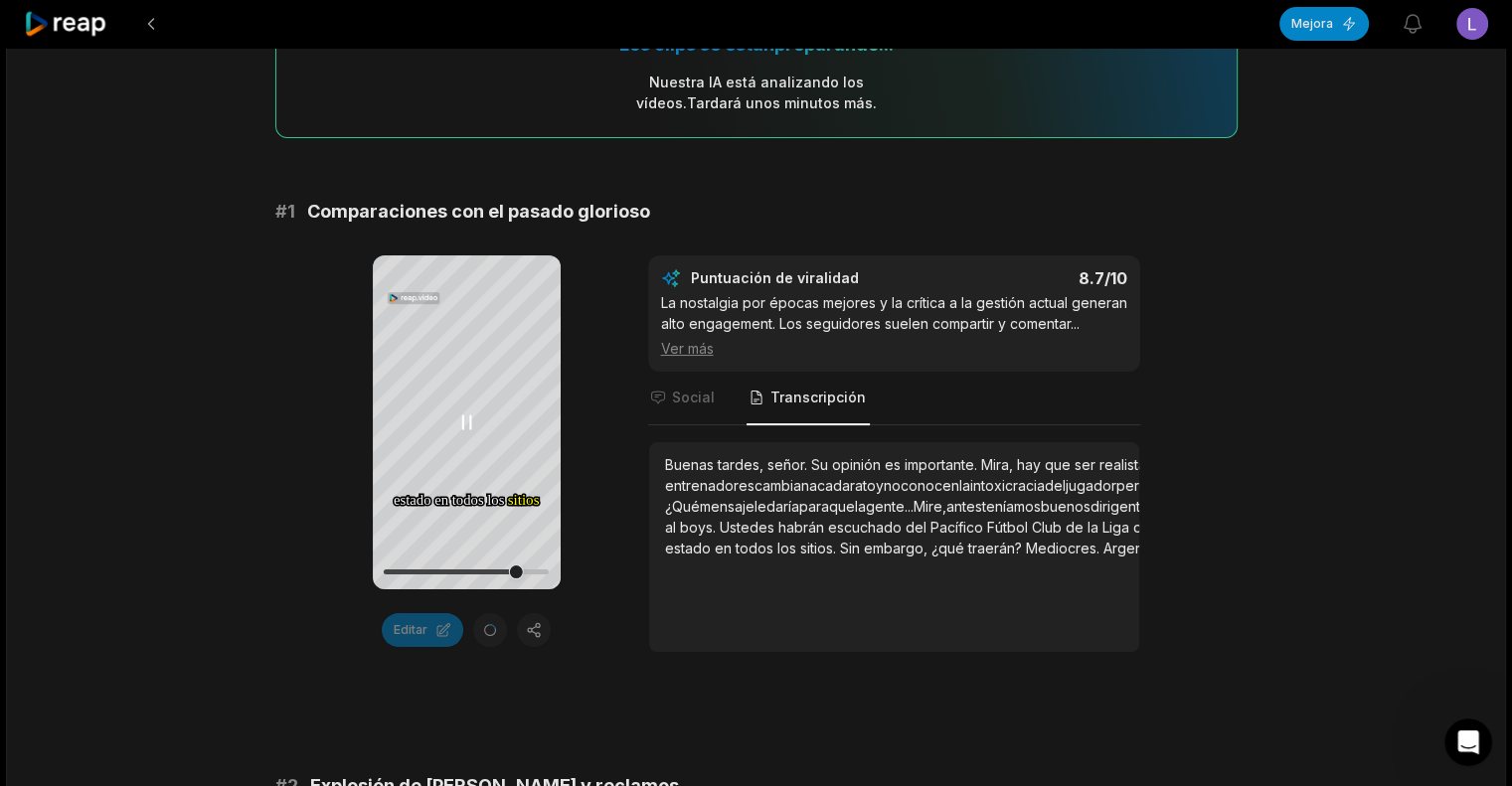 click at bounding box center (466, 571) 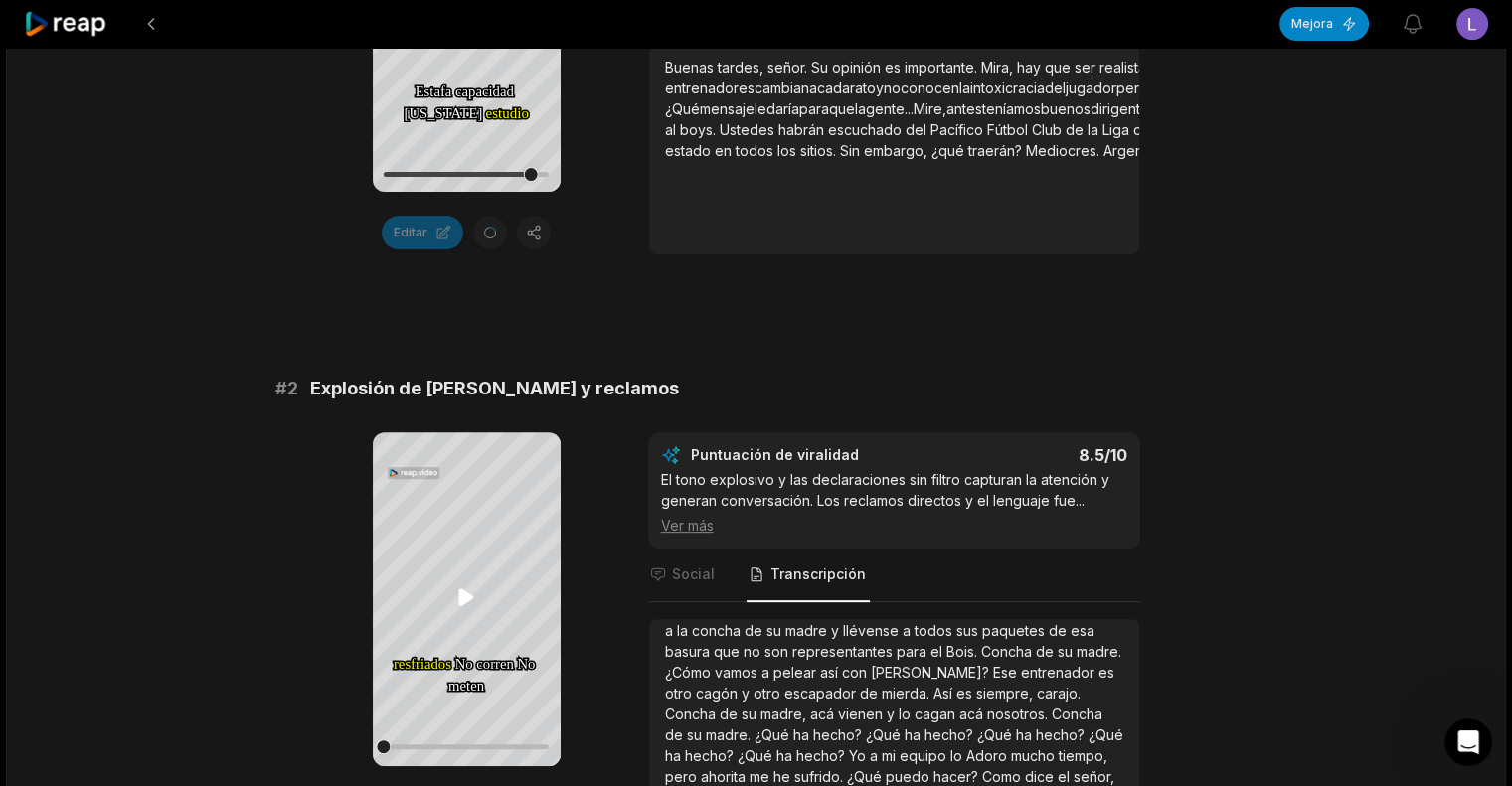 scroll, scrollTop: 894, scrollLeft: 0, axis: vertical 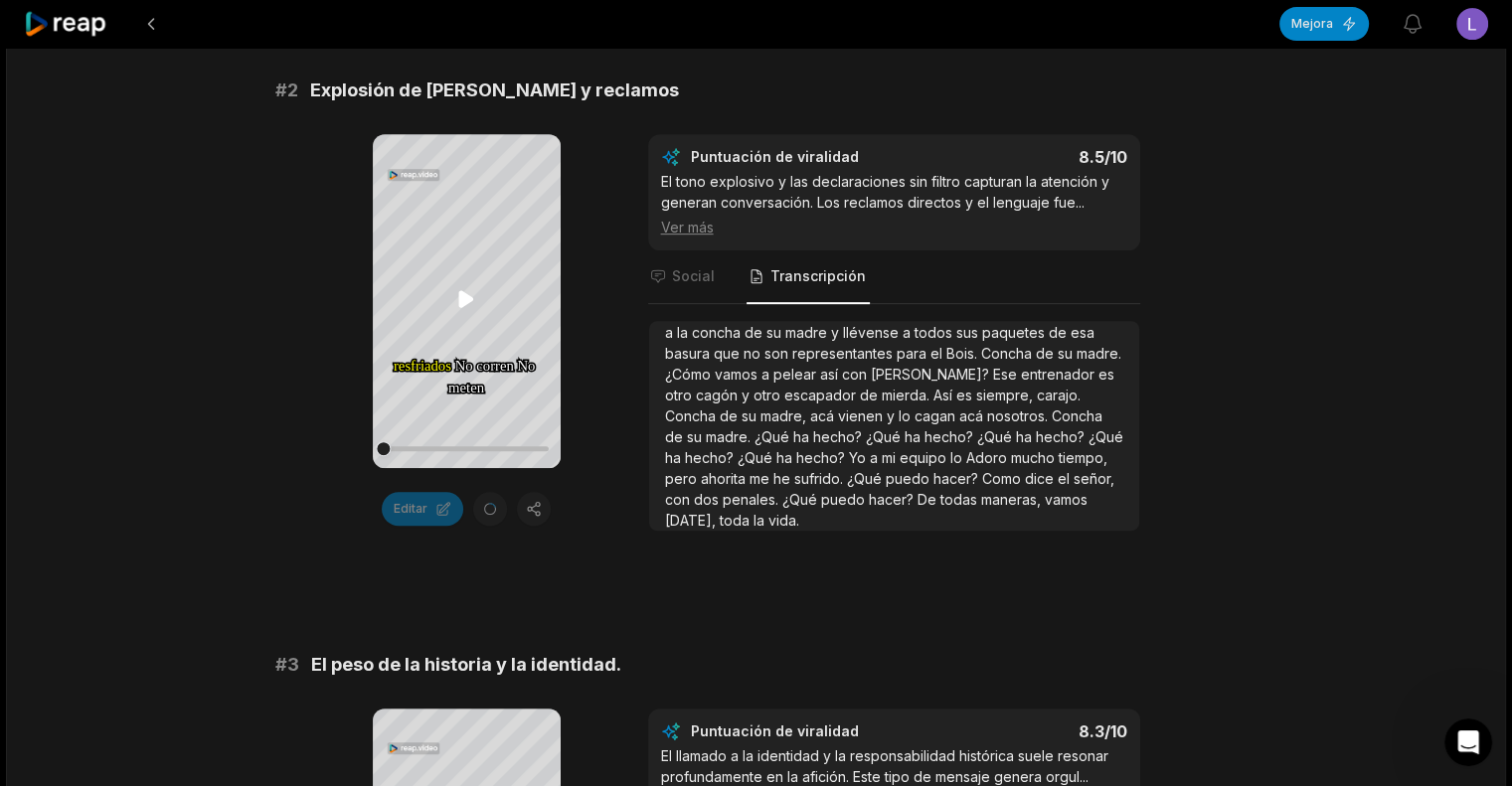 click 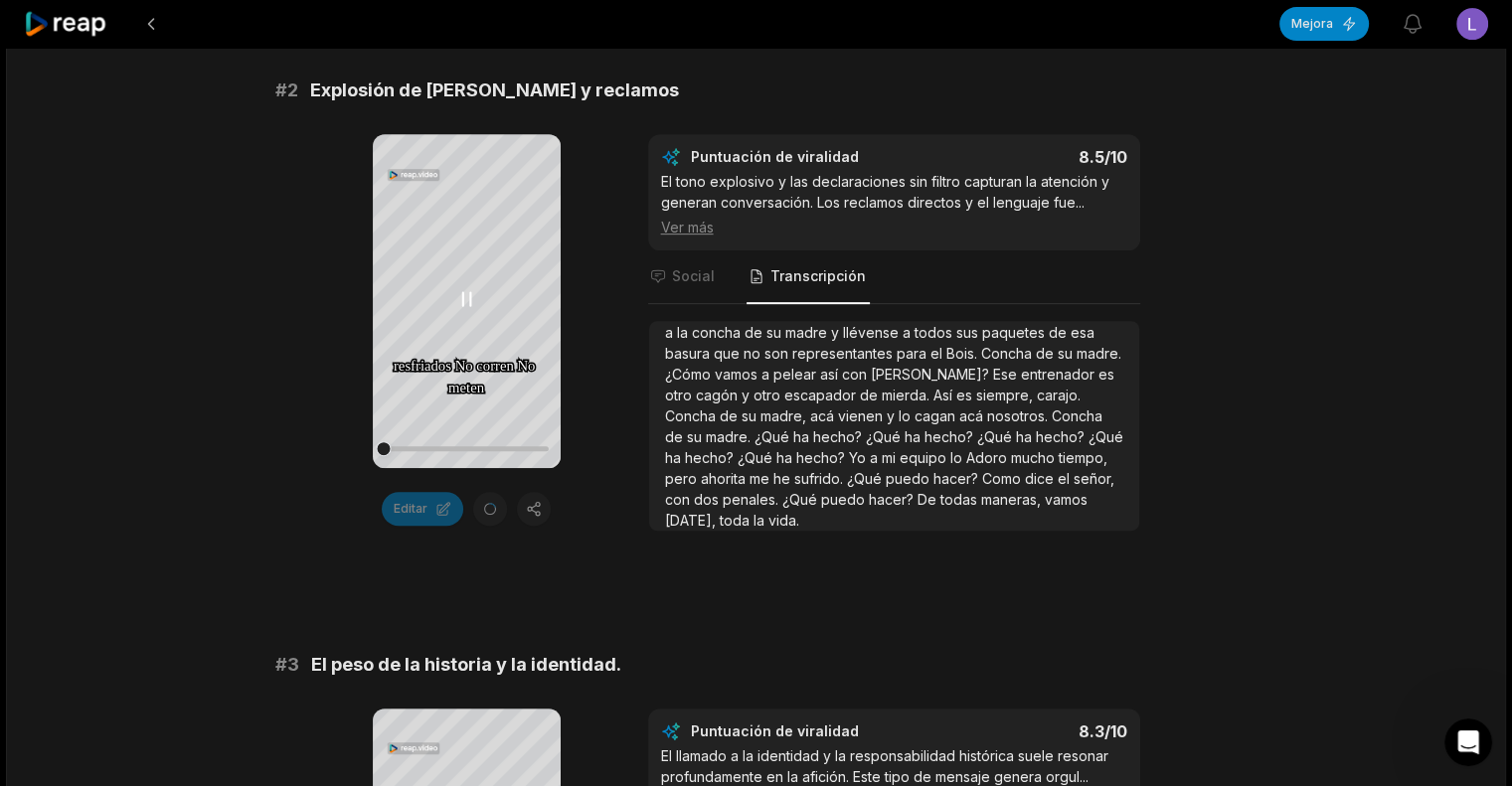 click at bounding box center (466, 448) 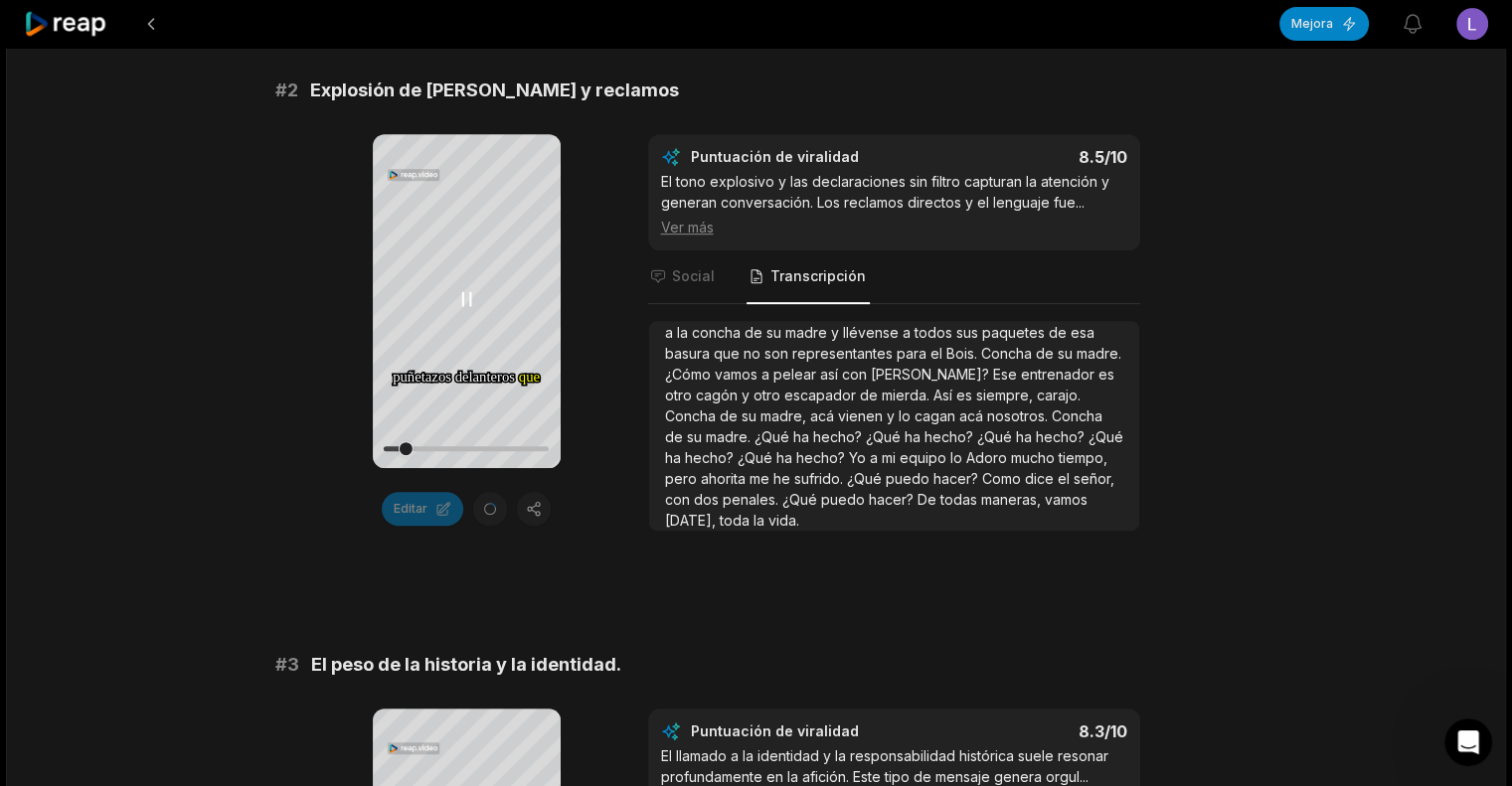 click at bounding box center (466, 448) 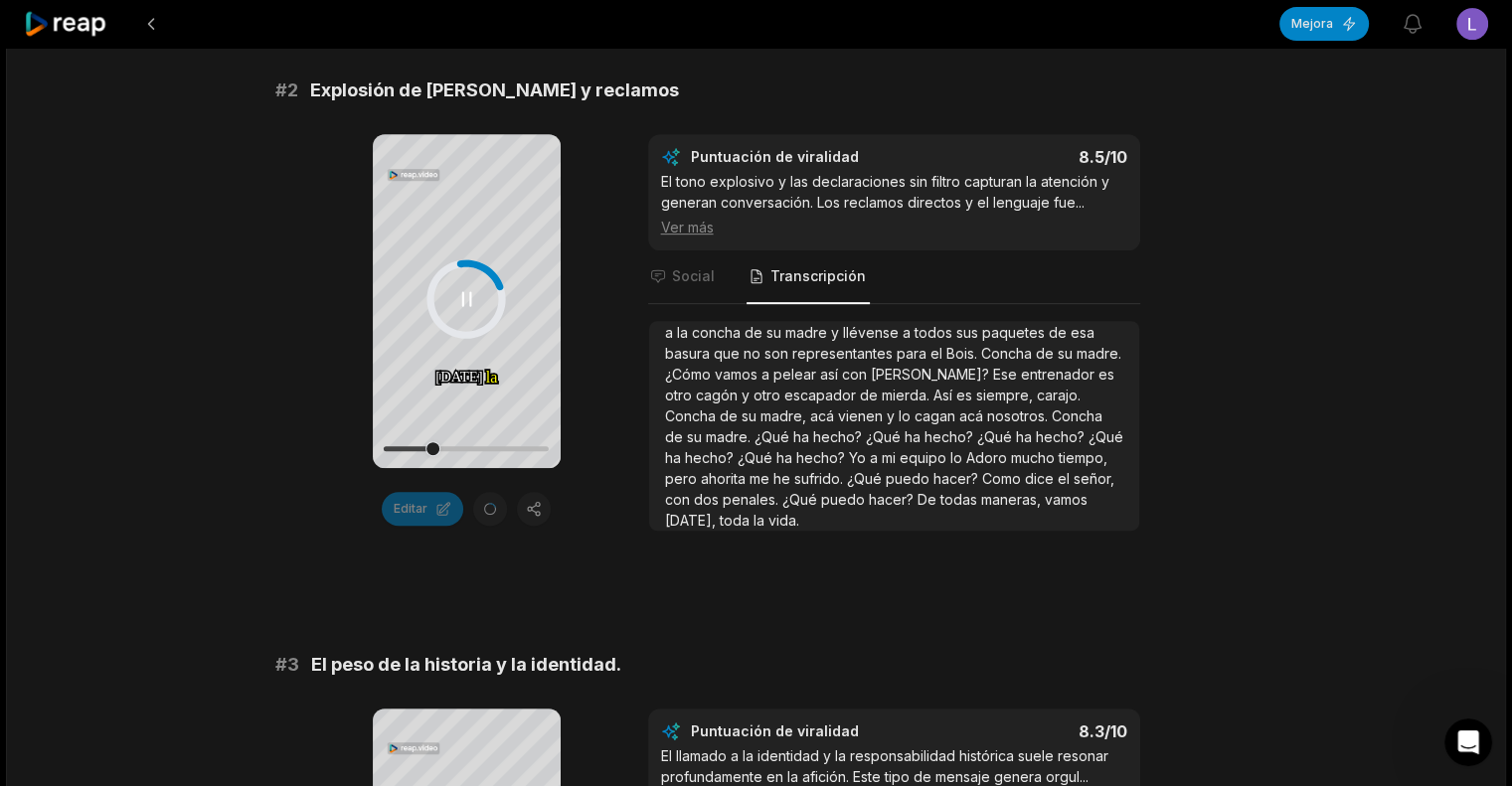 click at bounding box center [466, 448] 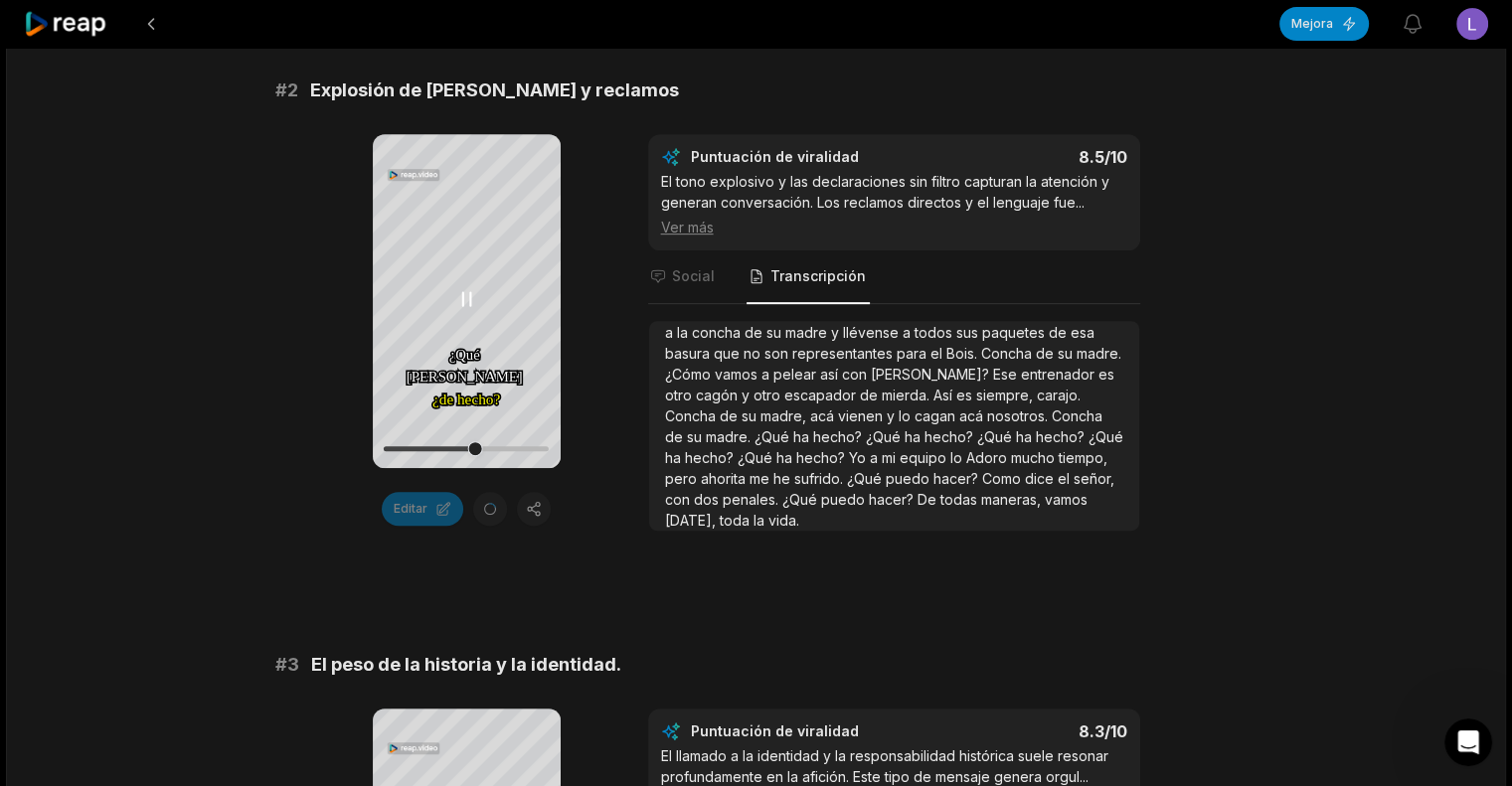 click at bounding box center [466, 448] 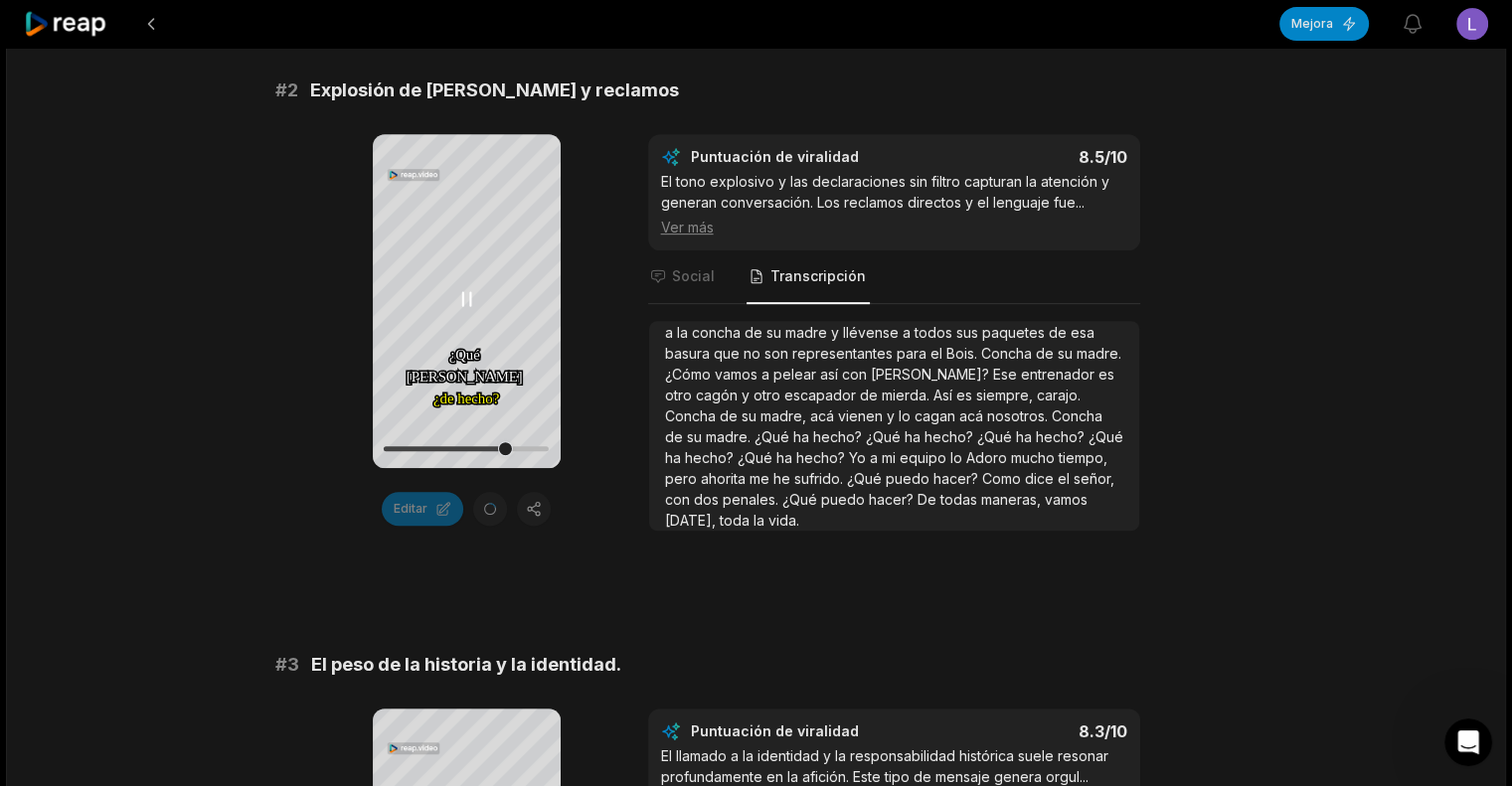 click at bounding box center (466, 448) 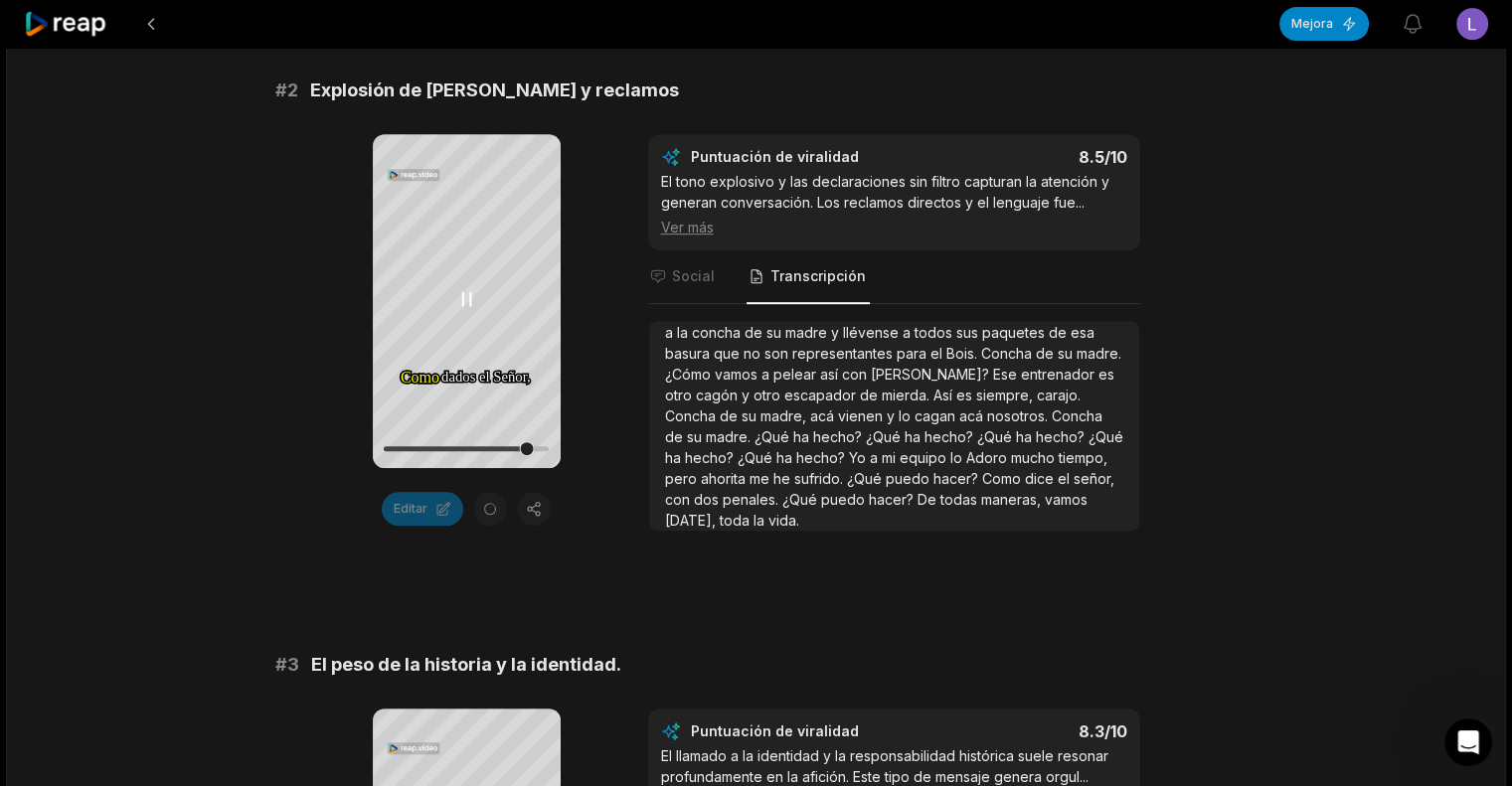 click 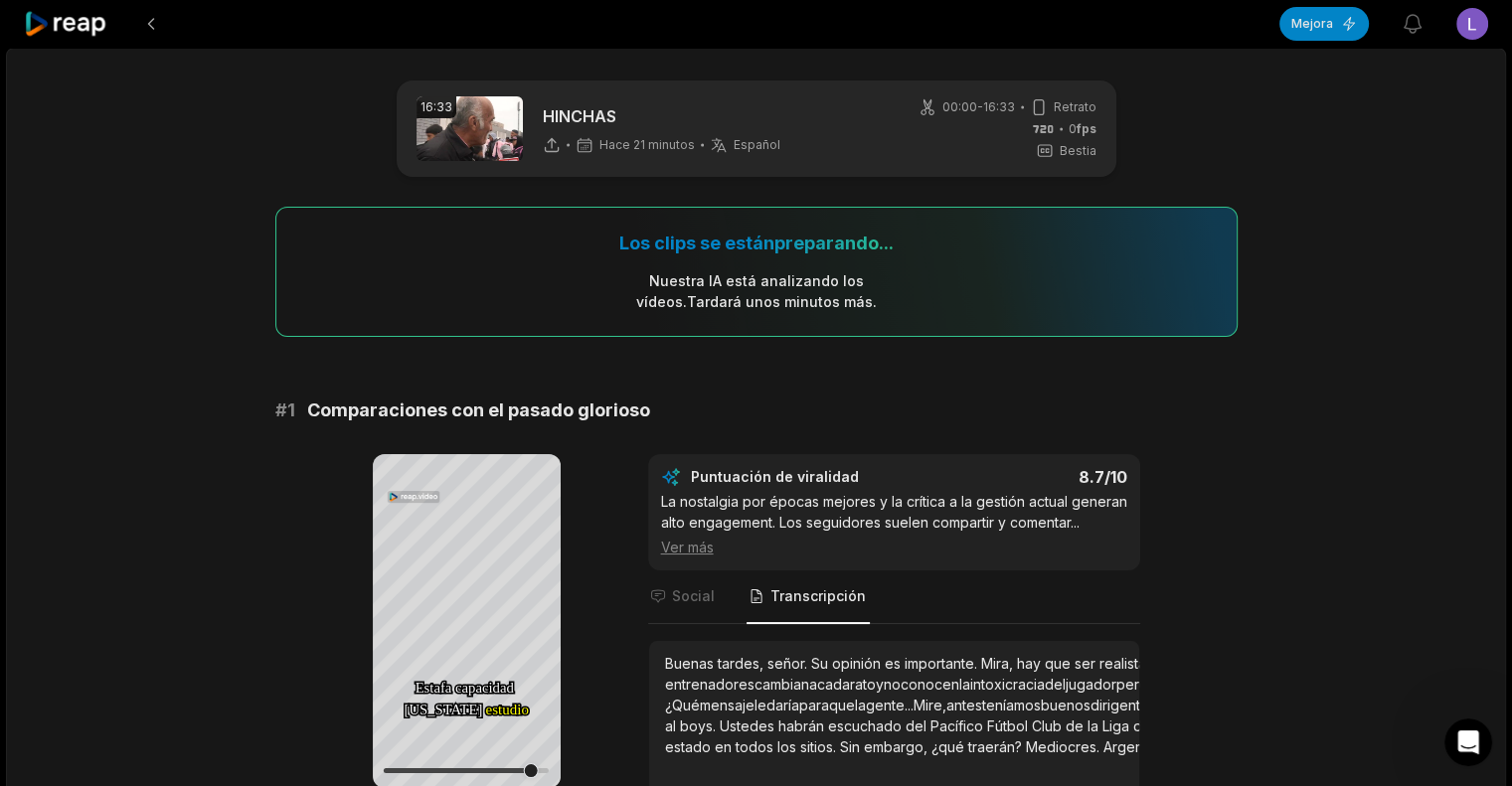 scroll, scrollTop: 298, scrollLeft: 0, axis: vertical 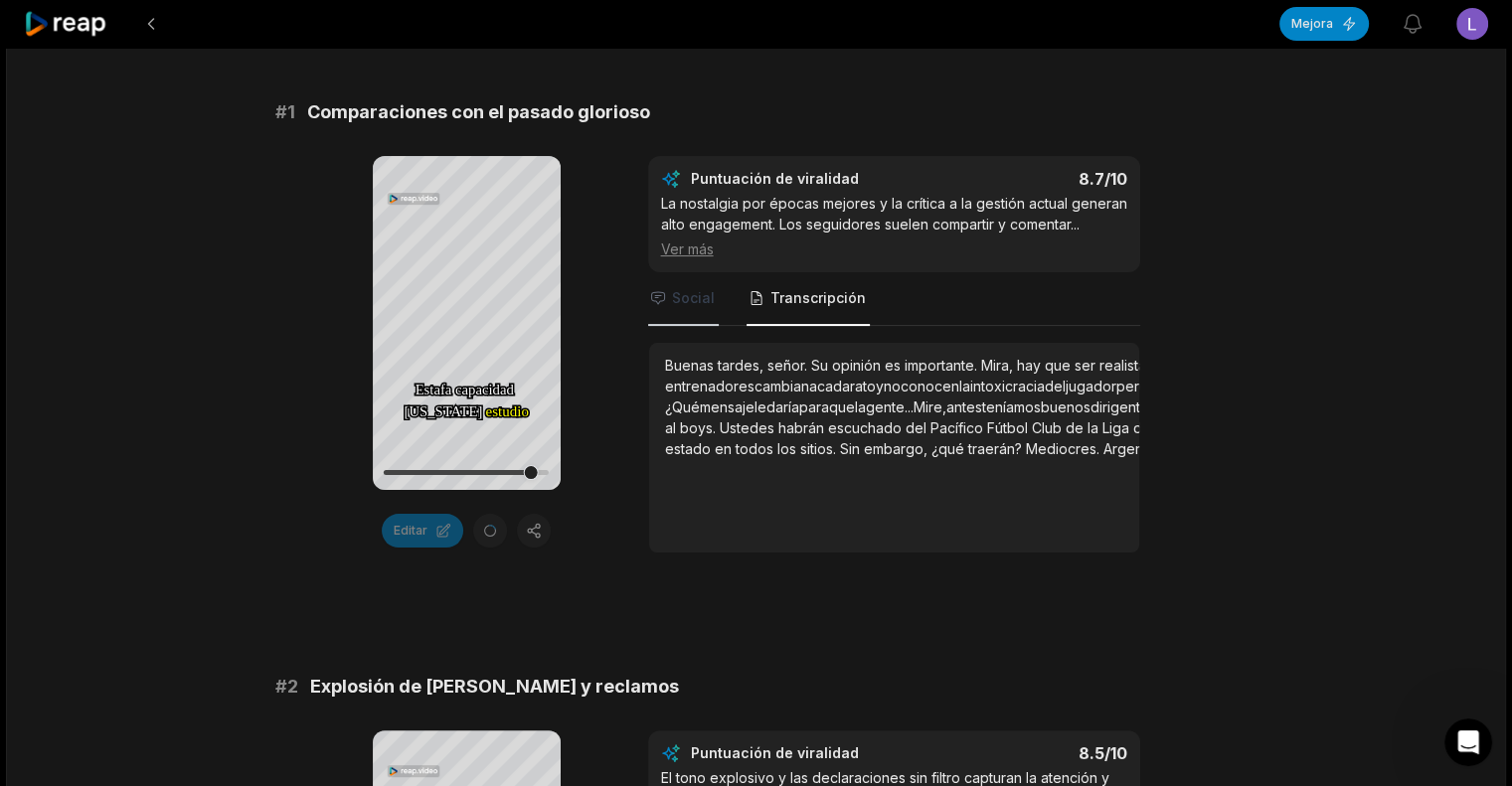 click 